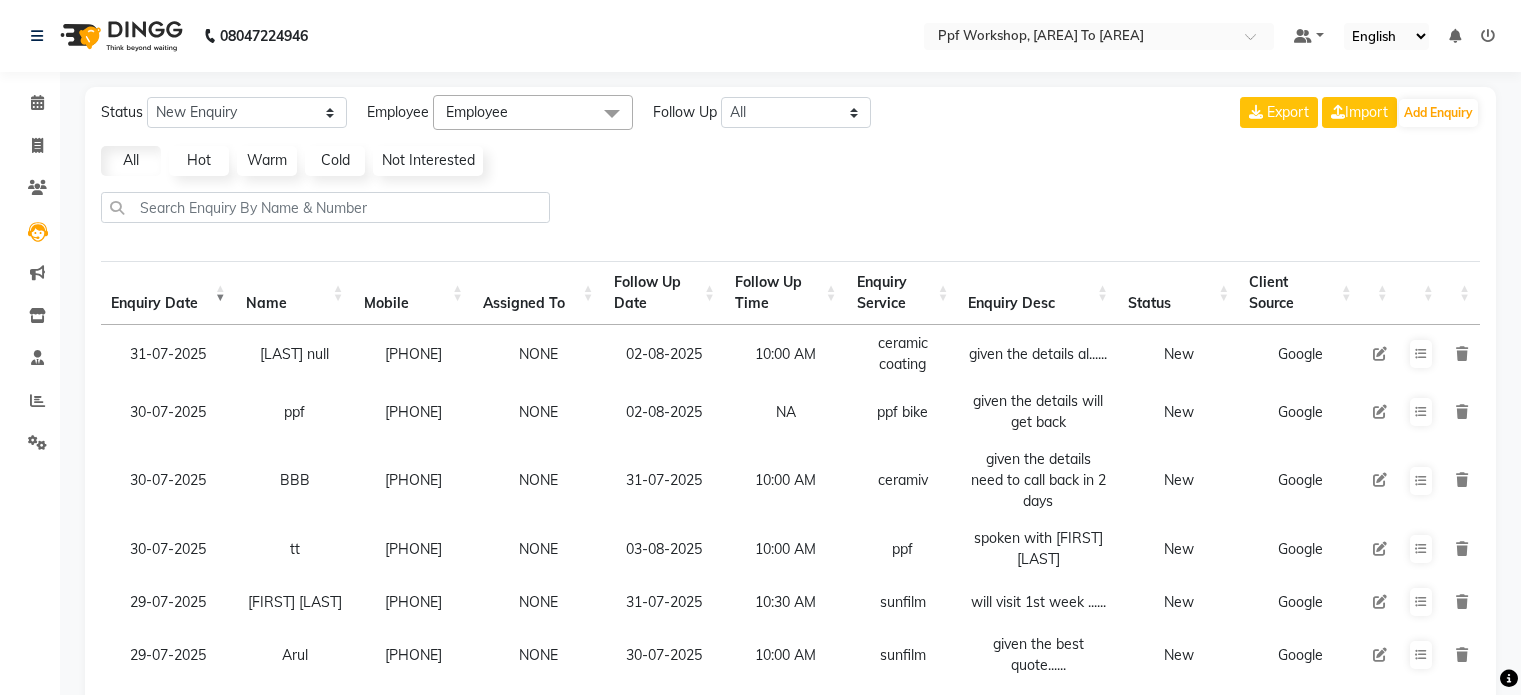 select on "10" 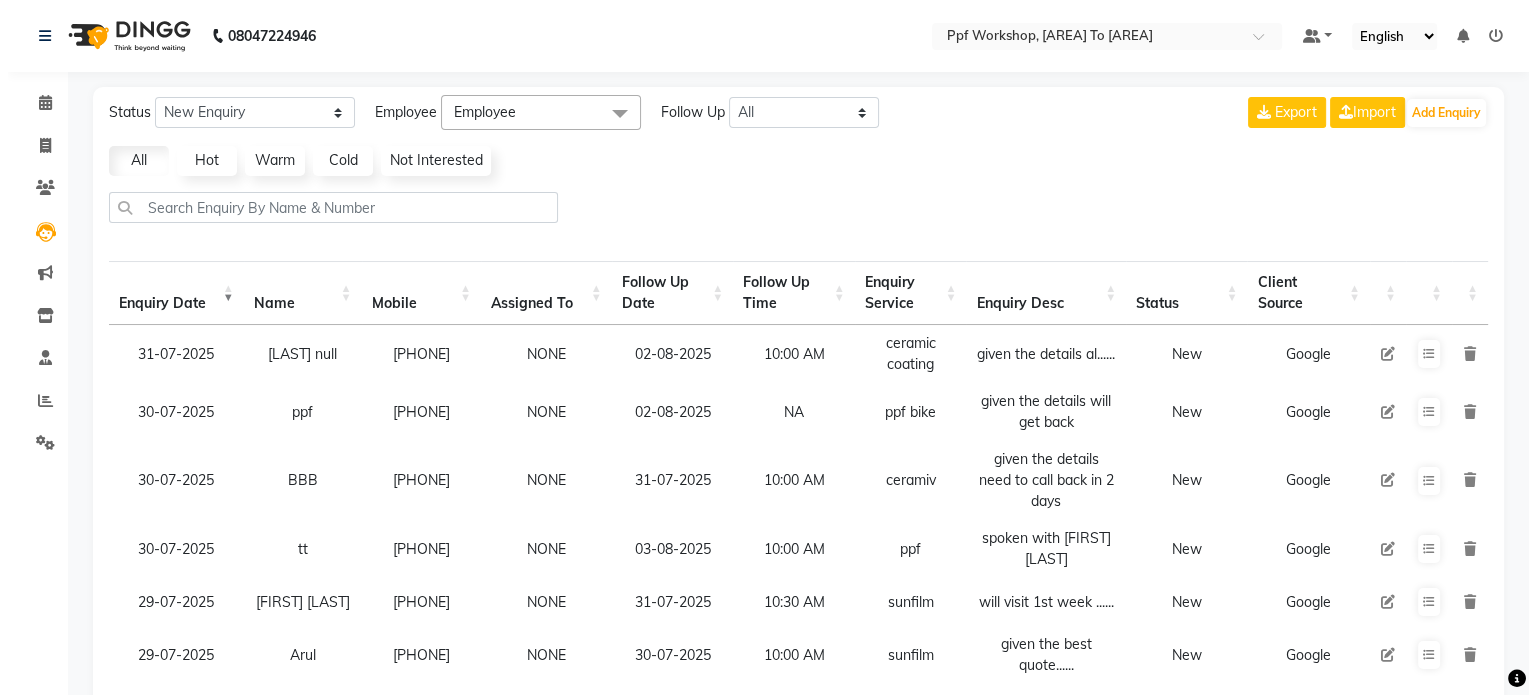 scroll, scrollTop: 0, scrollLeft: 0, axis: both 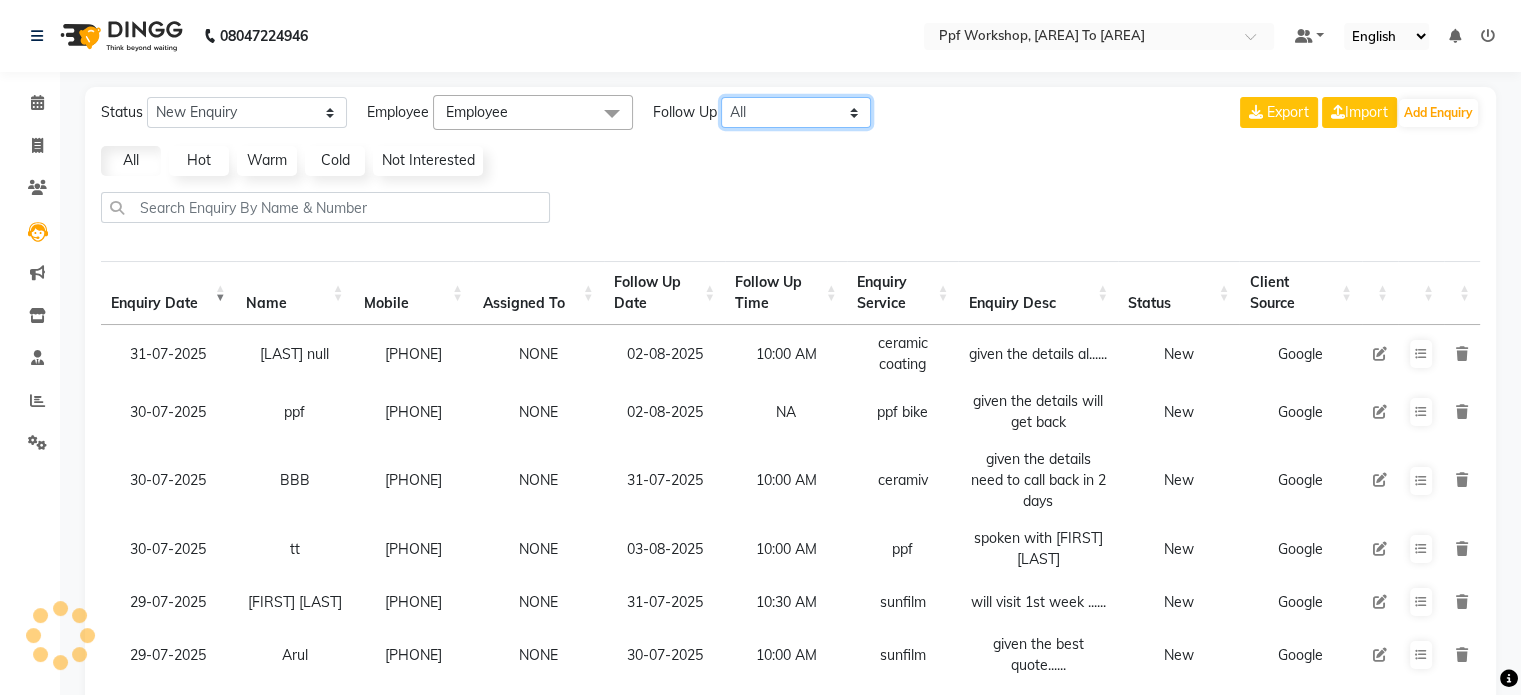 click on "All Today Tomorrow This Week This Month Custom" 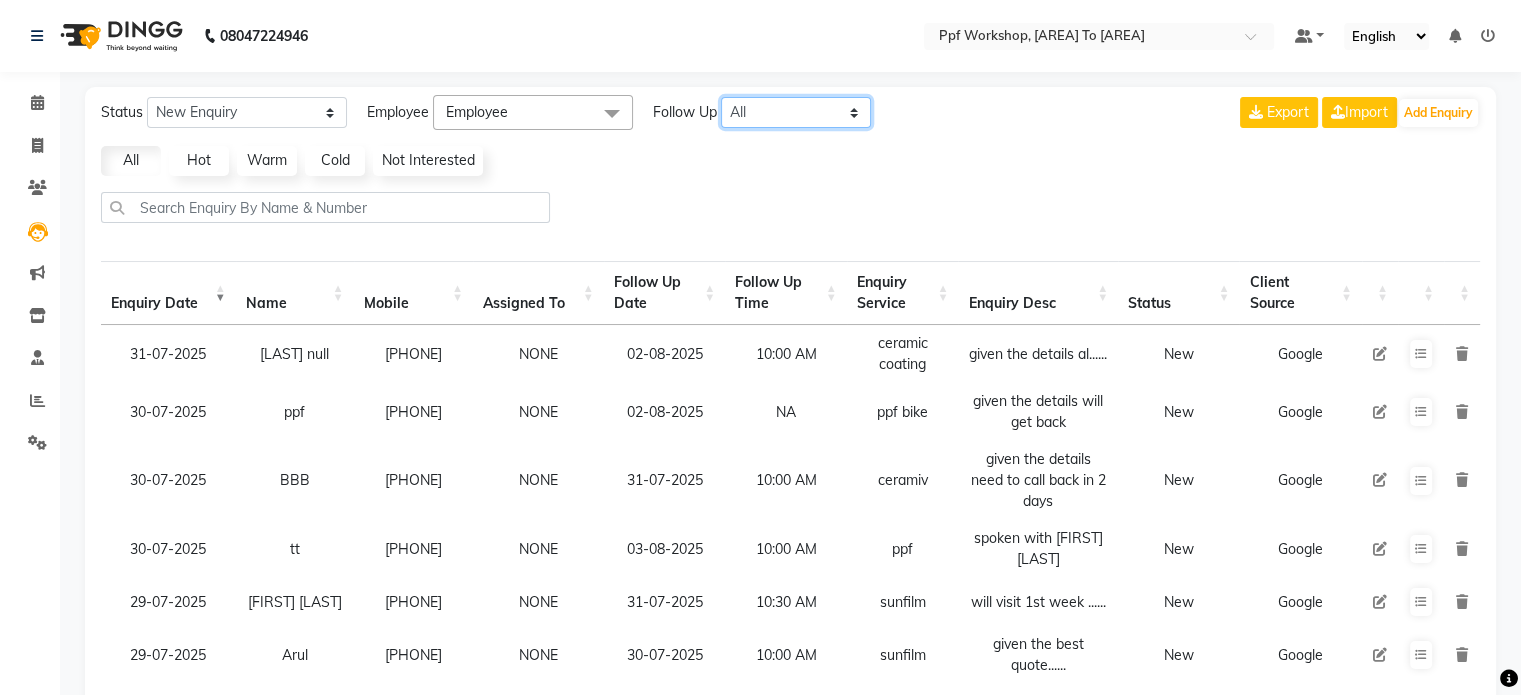 select on "today" 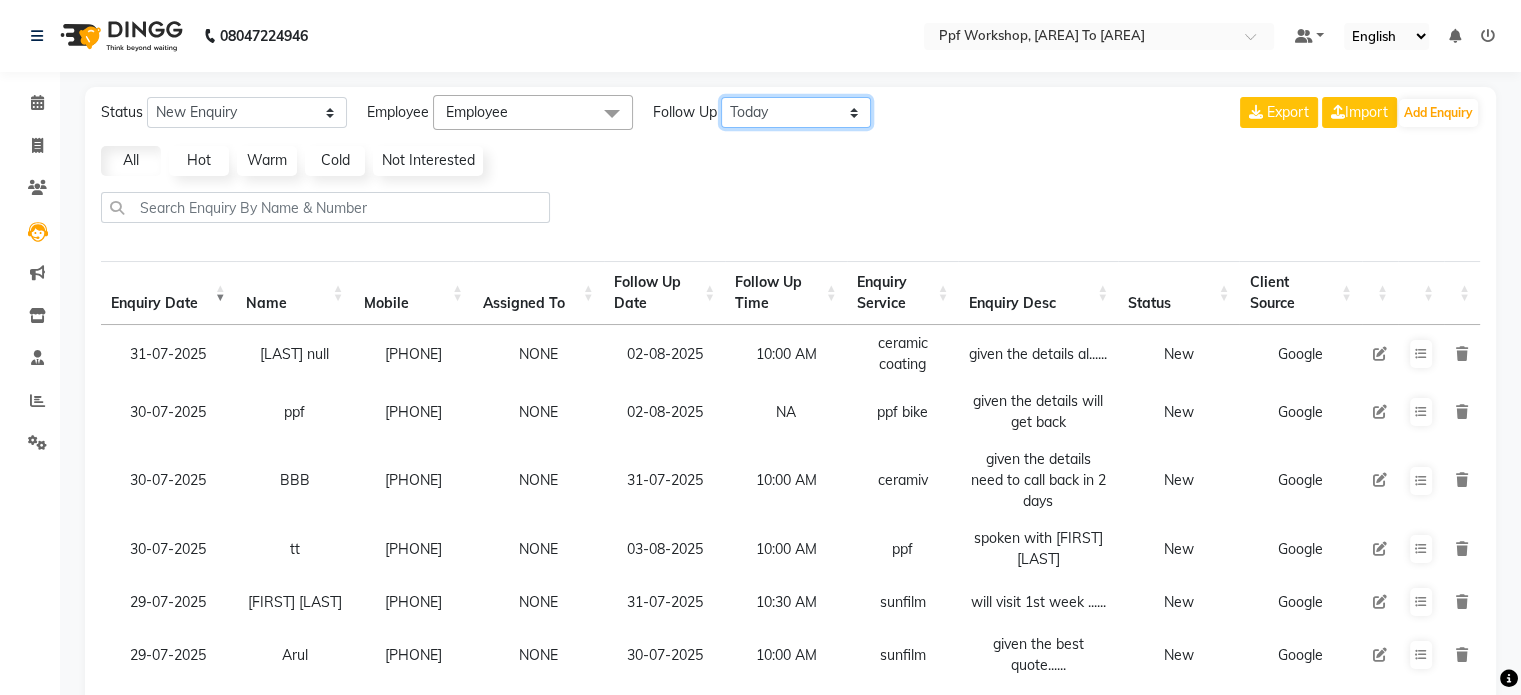 click on "All Today Tomorrow This Week This Month Custom" 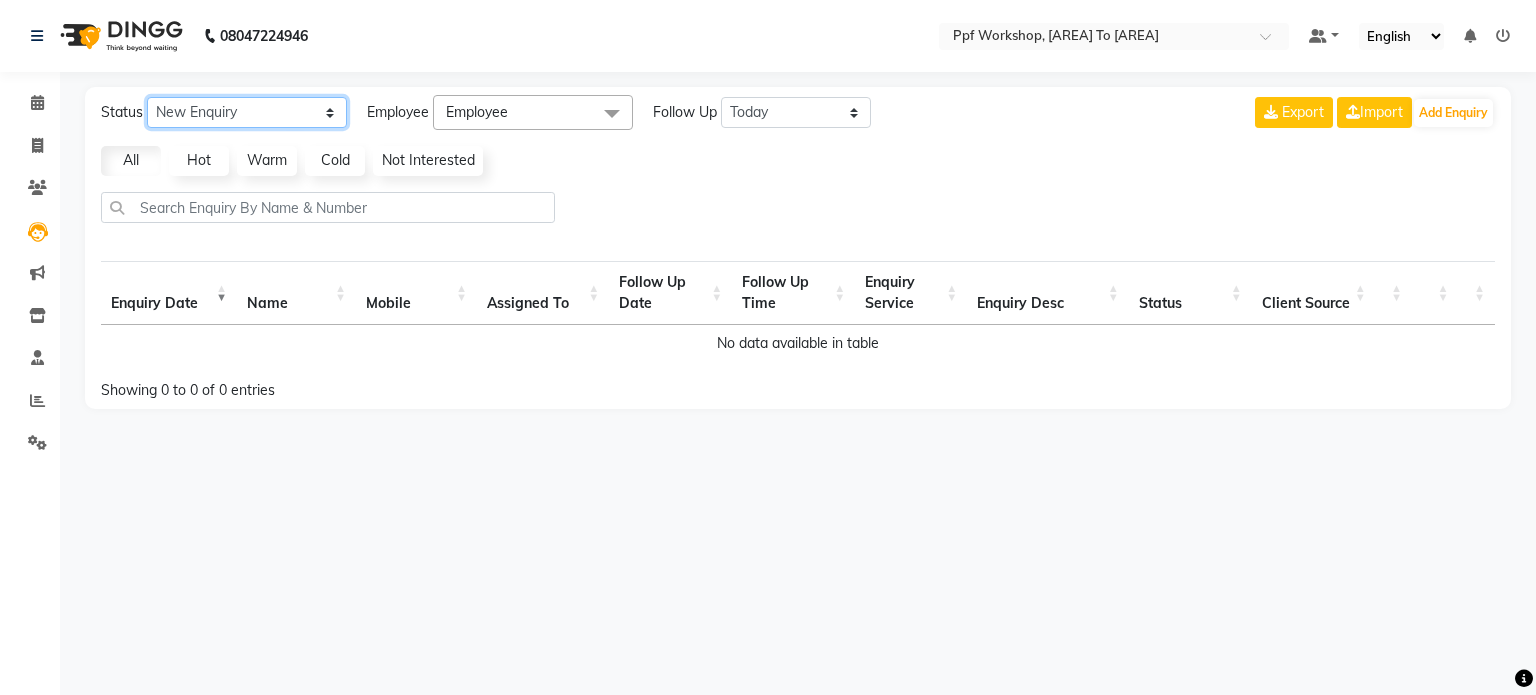 click on "New Enquiry Open Enquiry Converted Enquiry  All" 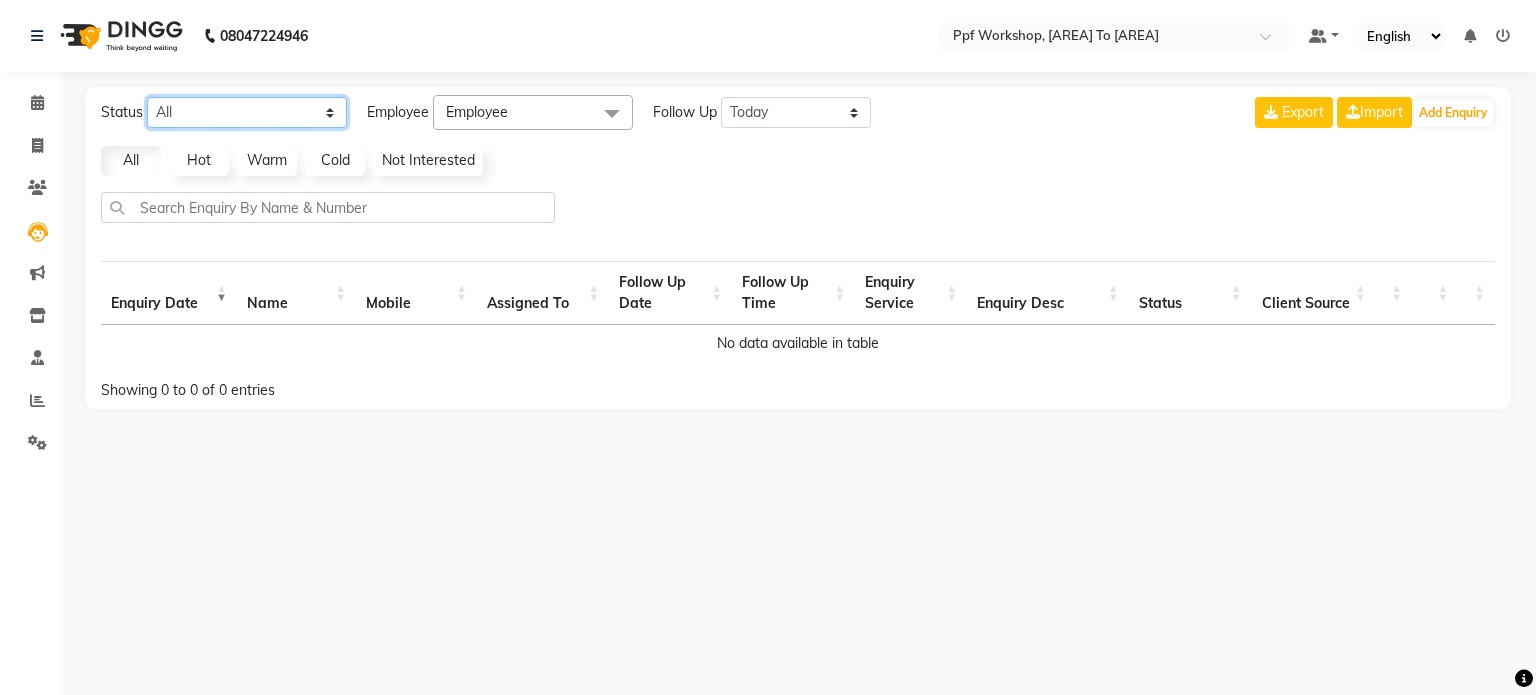 click on "New Enquiry Open Enquiry Converted Enquiry  All" 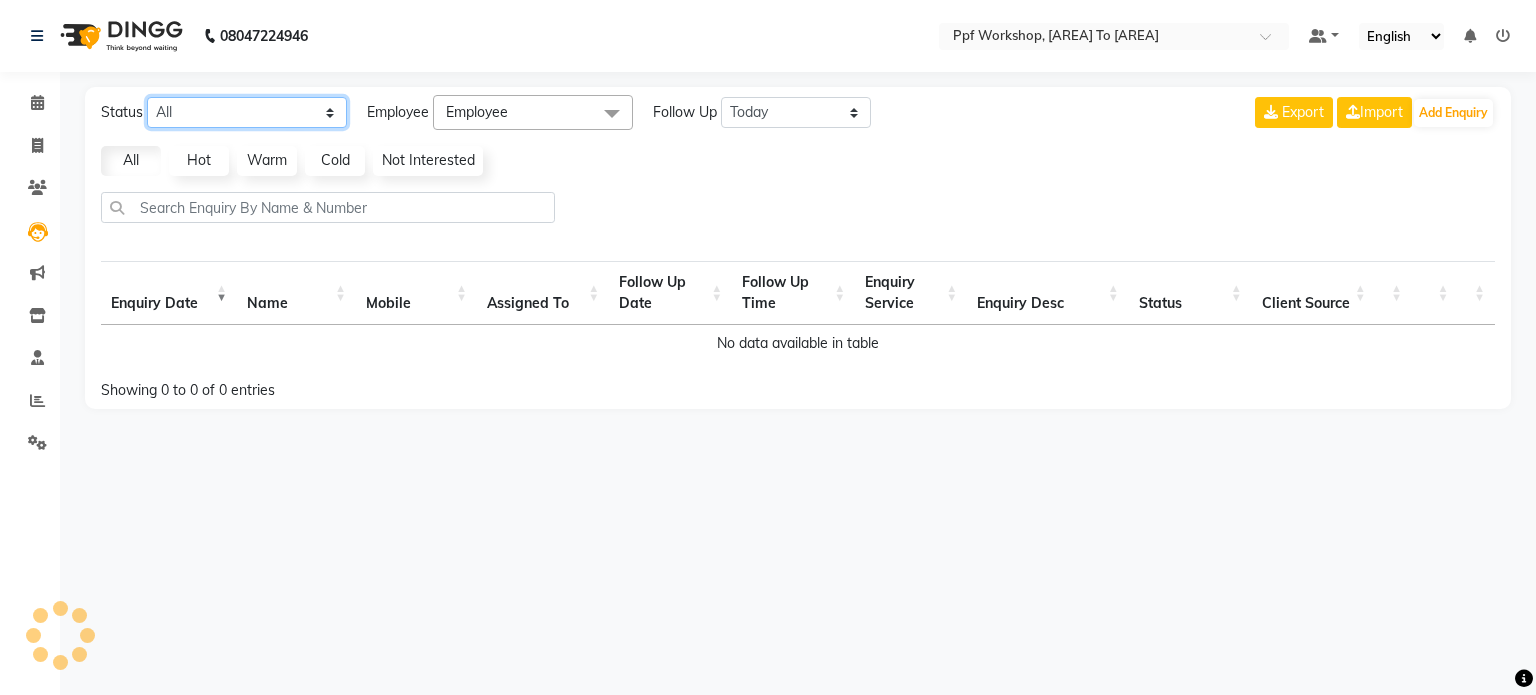 select on "10" 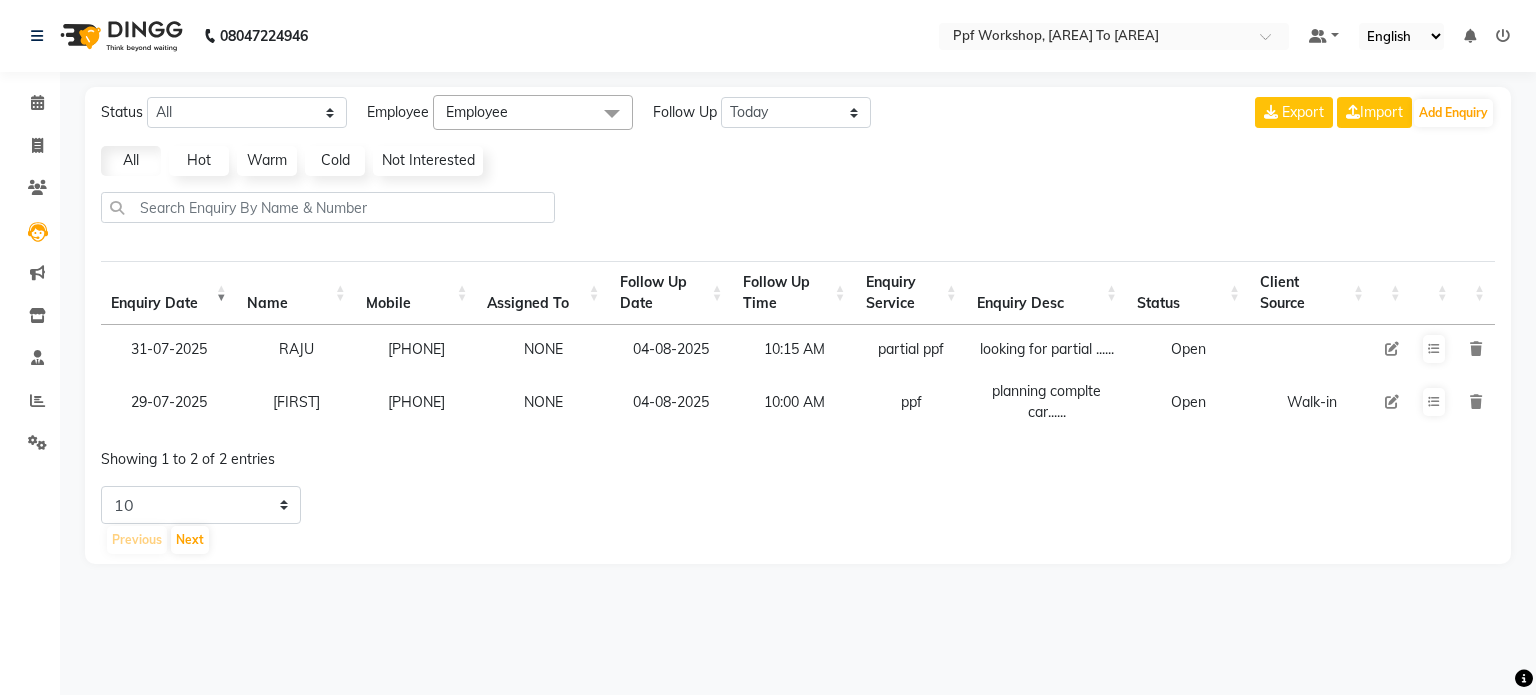 click on "[PHONE]" at bounding box center [417, 349] 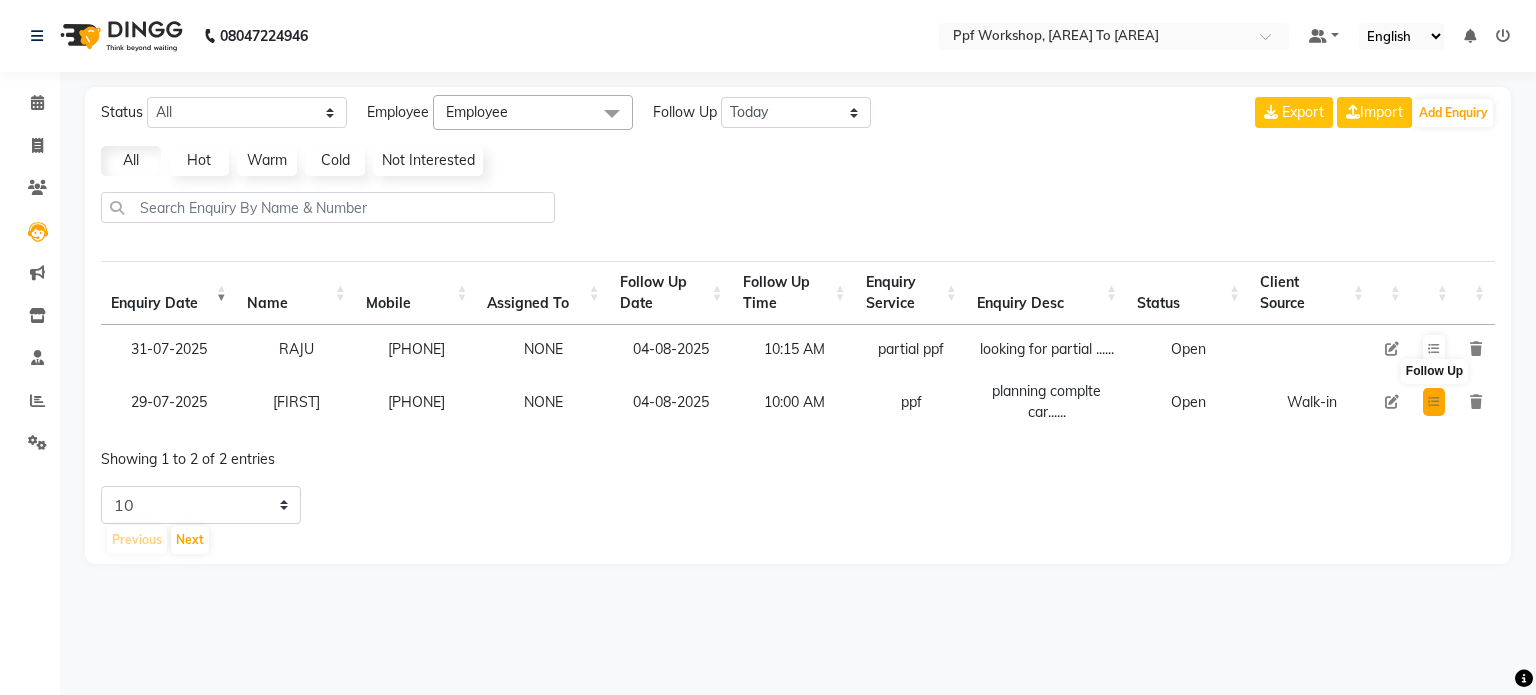 click at bounding box center (1434, 402) 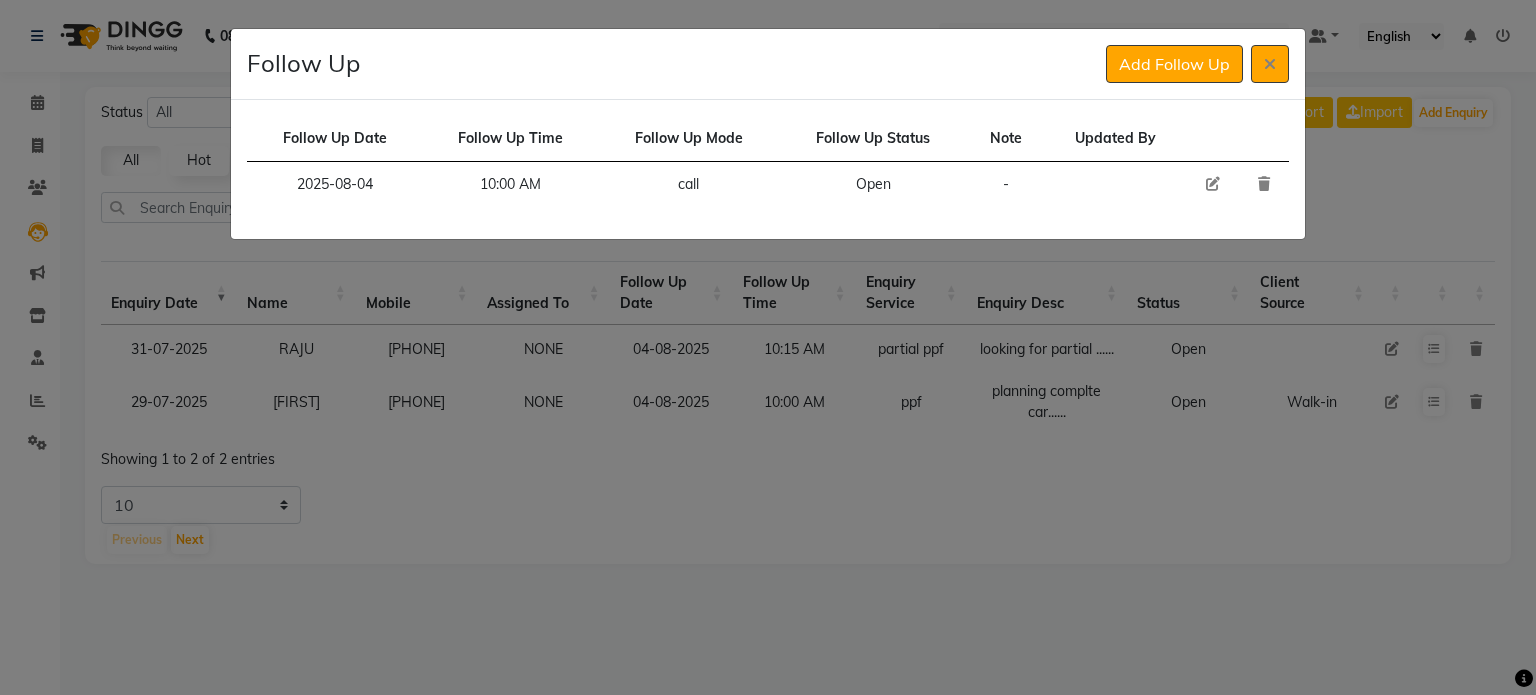 click 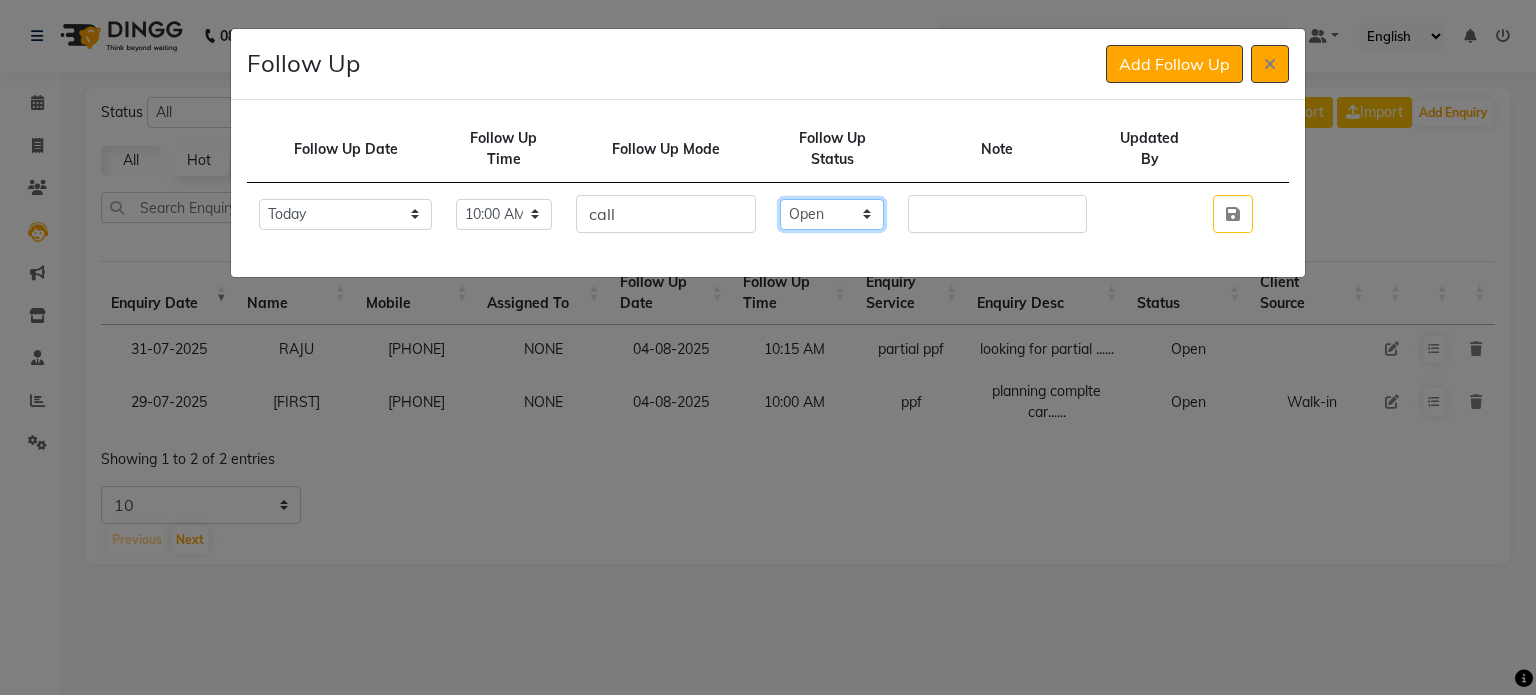 click on "Select Open Pending Done" 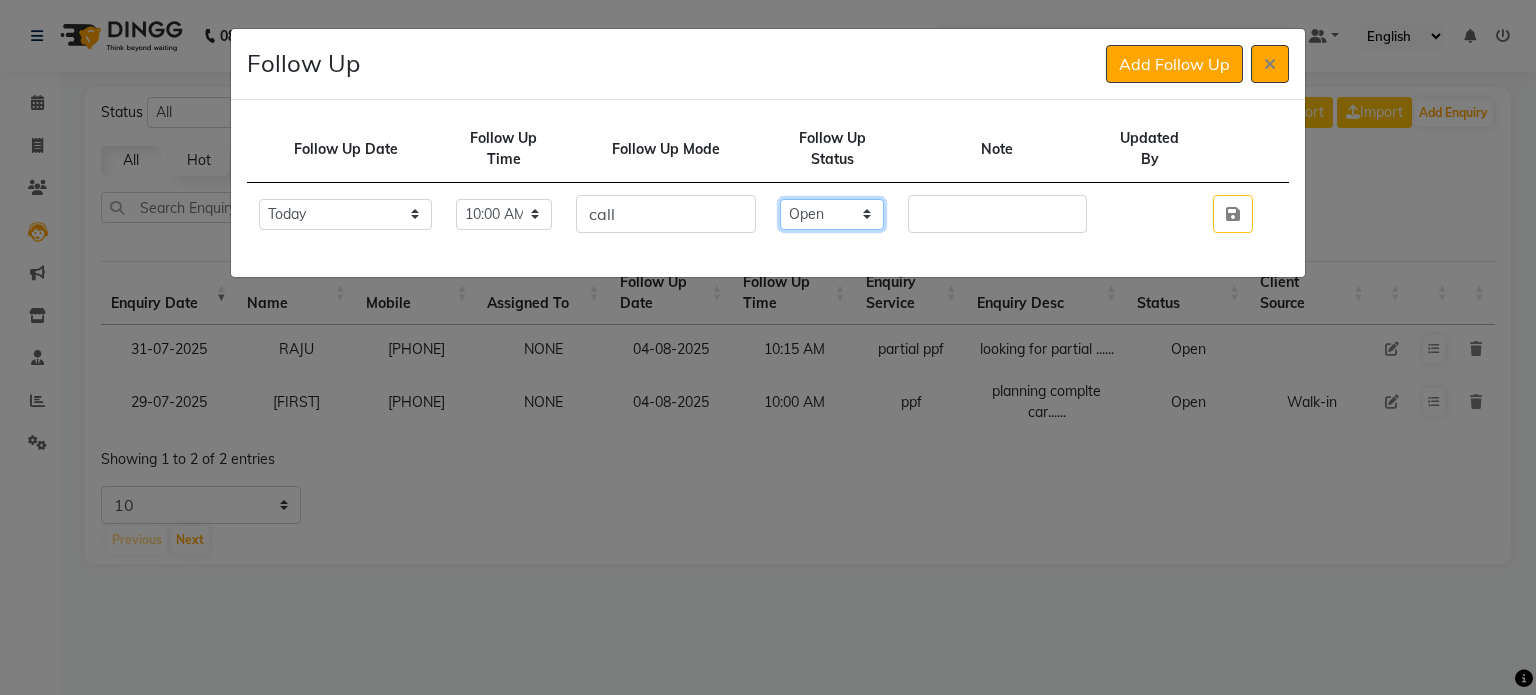 select on "Done" 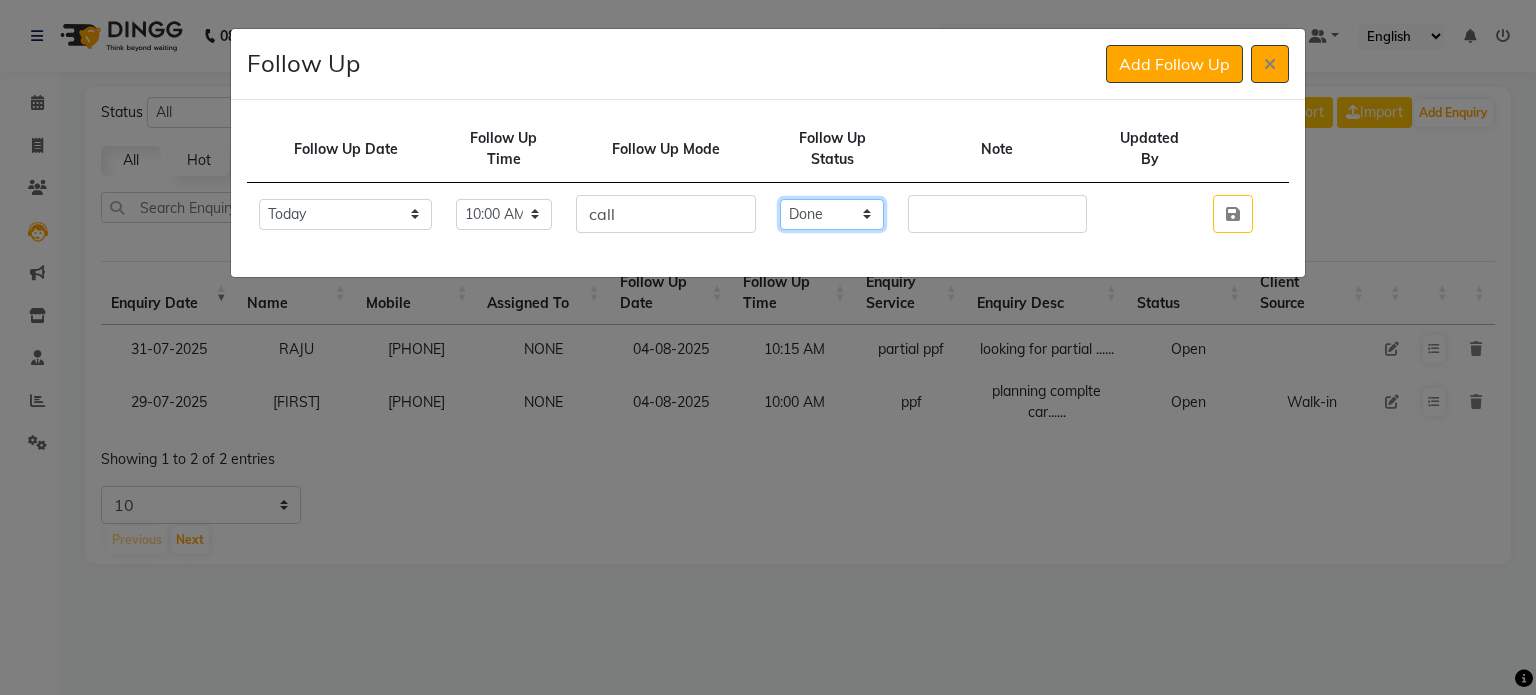 click on "Select Open Pending Done" 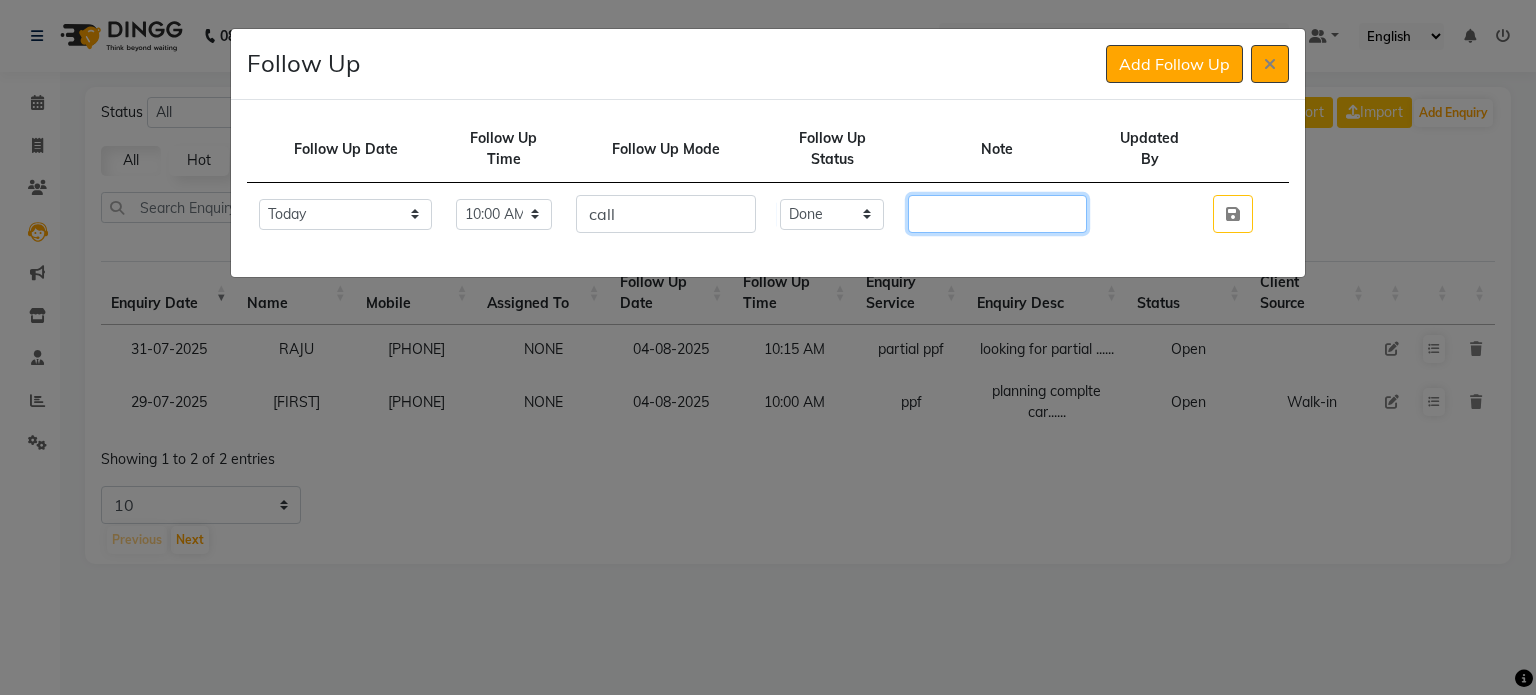 click 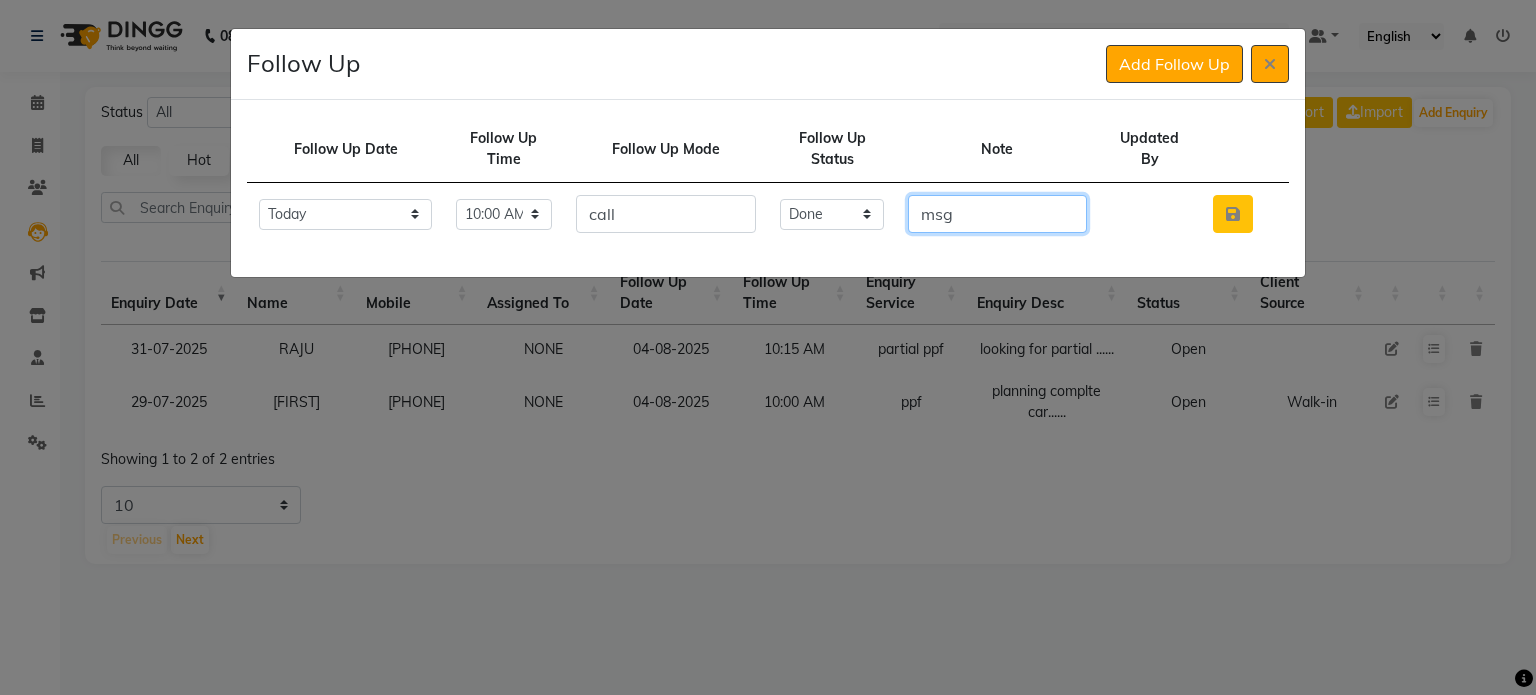 type on "msg" 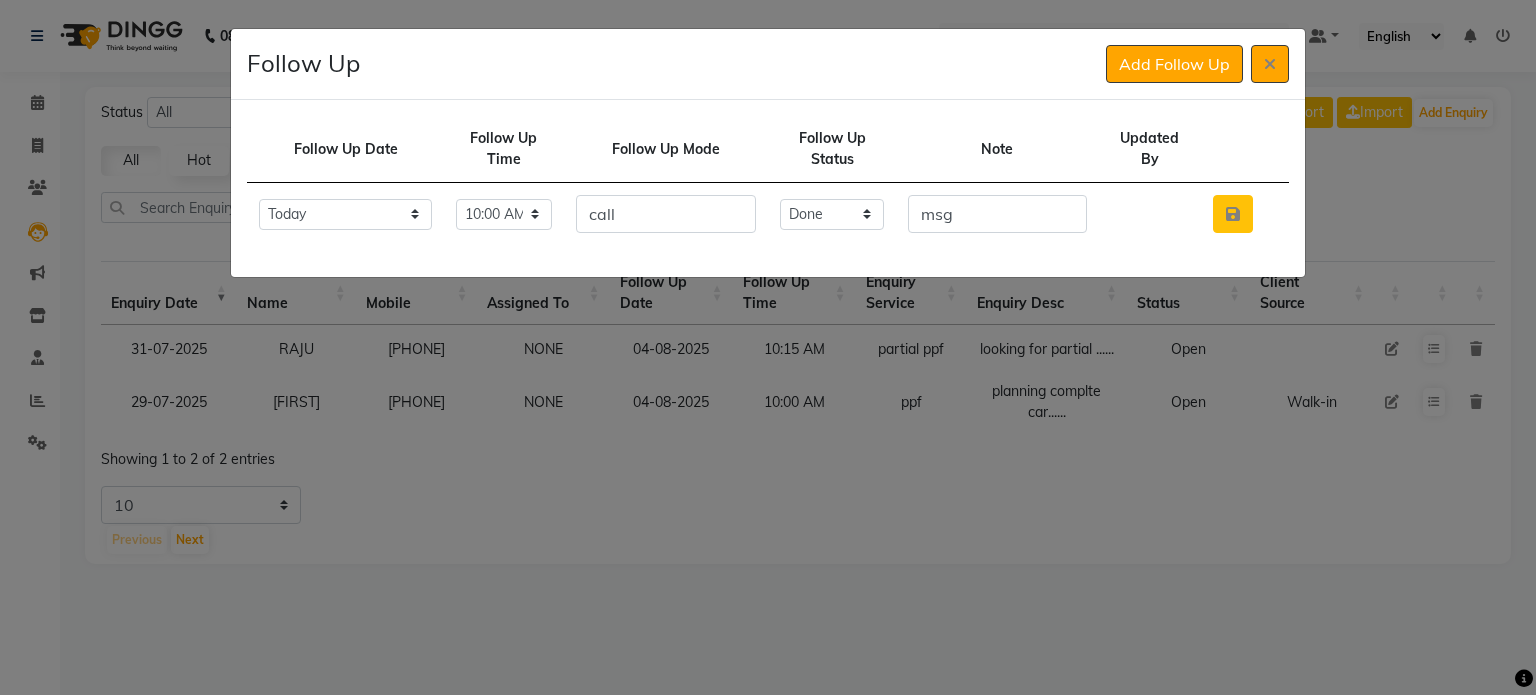click 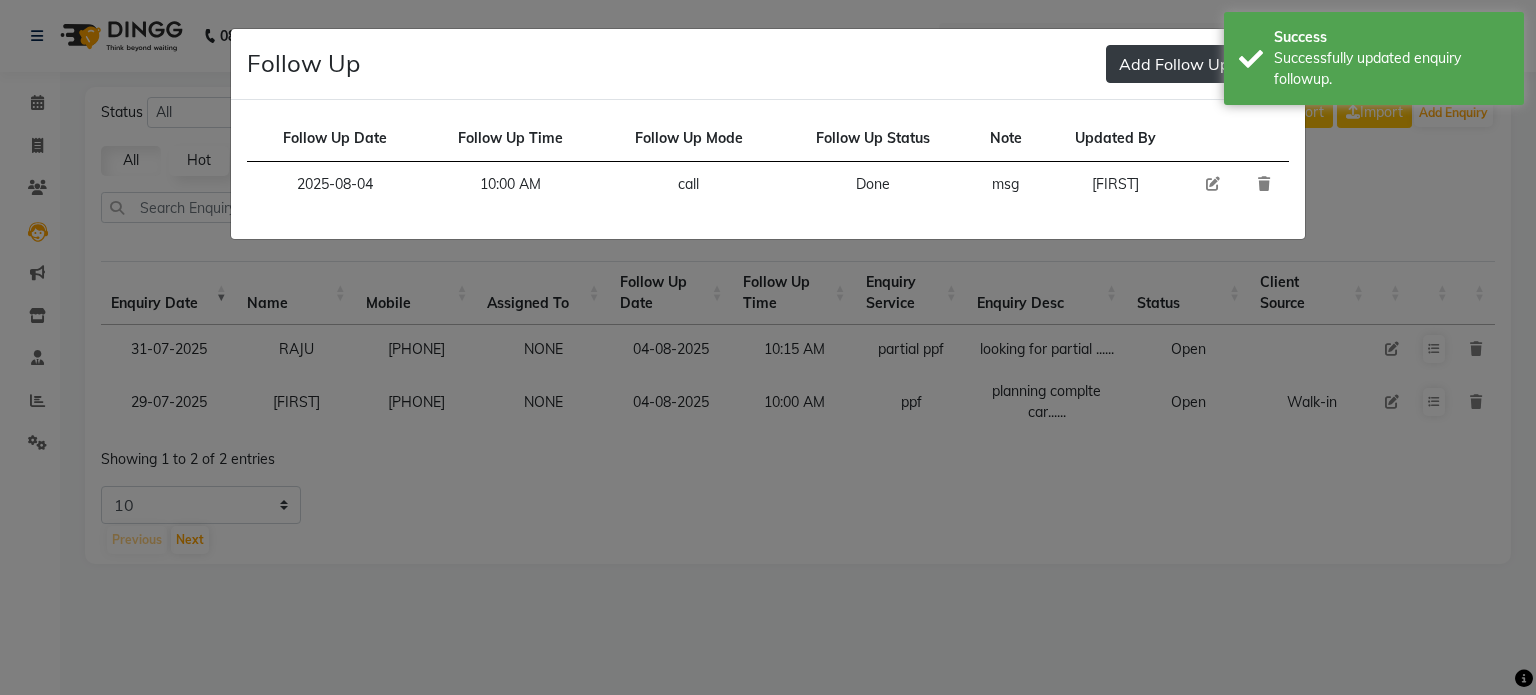 click on "Add Follow Up" 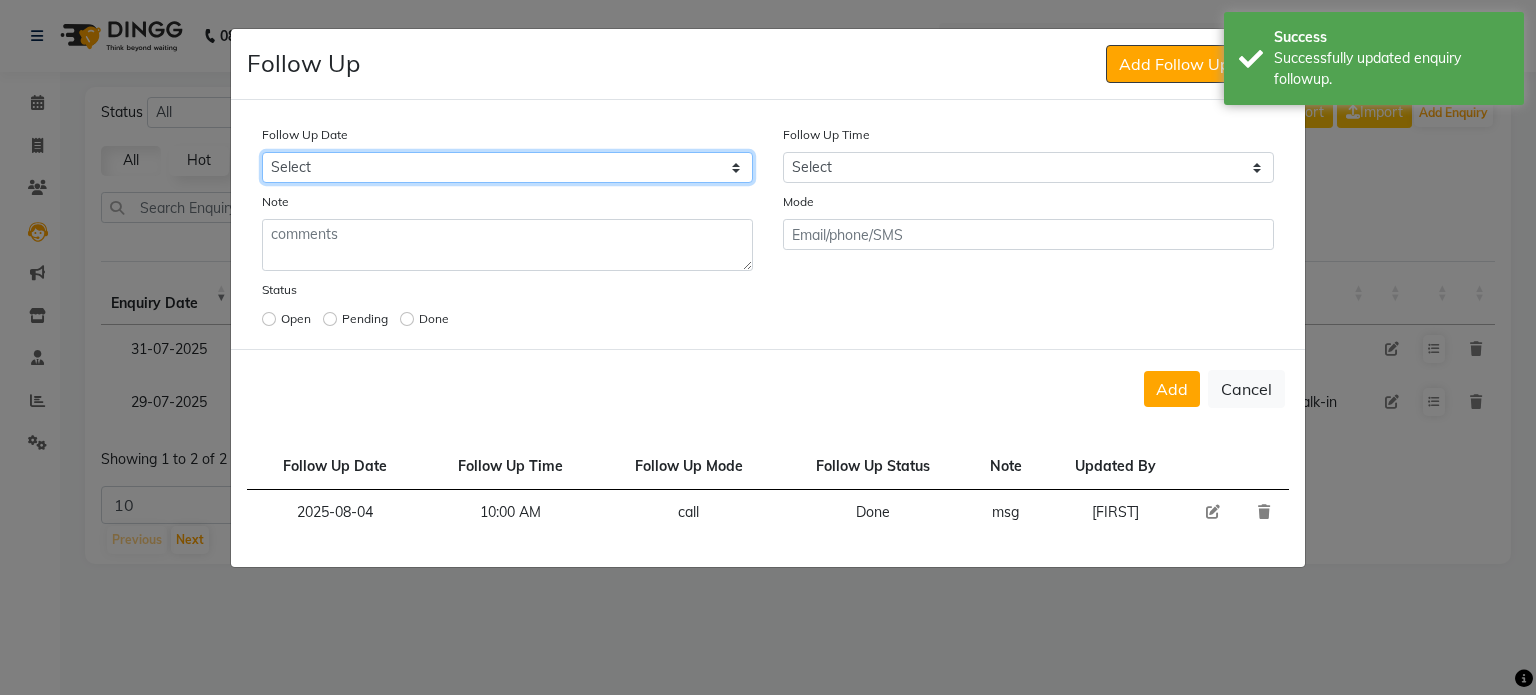click on "Select Today Tomorrow In 2 days (Wednesday) In 3 days (Thursday) In 4 days (Friday) In 5 days (Saturday) In 6 days (Sunday) In 1 Week (2025-08-11) In 2 Week (2025-08-18) In 1 Month (2025-09-04) In 2 Month (2025-10-04) In 3 Month (2025-11-04)  Custom Date" at bounding box center (507, 167) 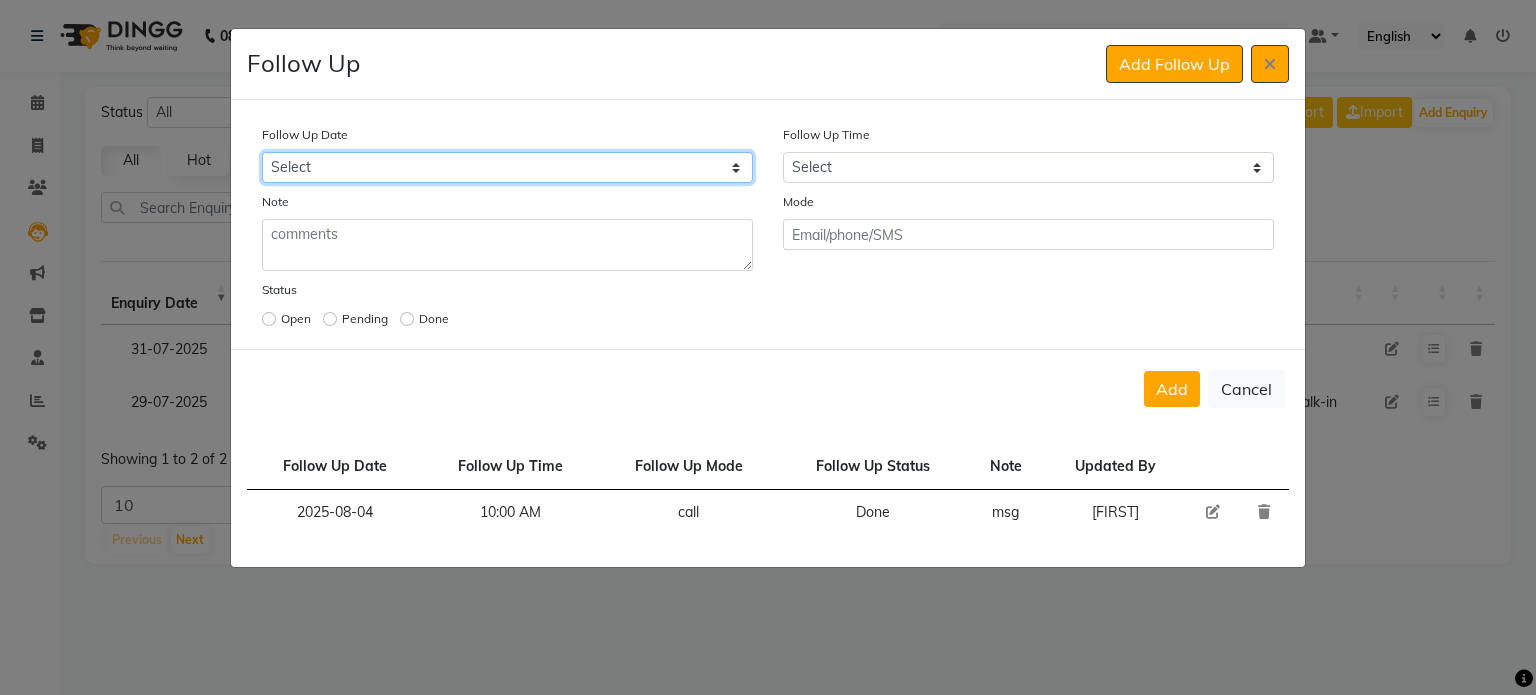 select on "2025-08-18" 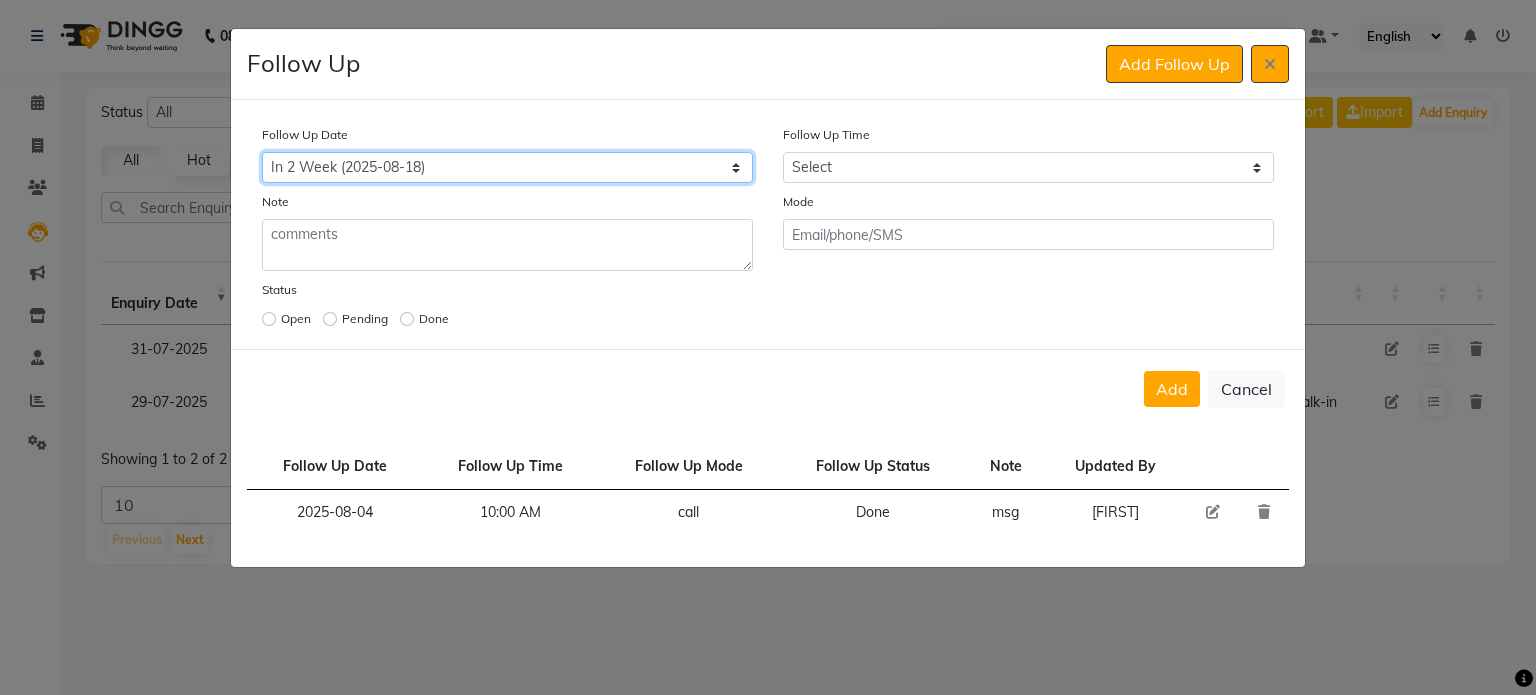 click on "Select Today Tomorrow In 2 days (Wednesday) In 3 days (Thursday) In 4 days (Friday) In 5 days (Saturday) In 6 days (Sunday) In 1 Week (2025-08-11) In 2 Week (2025-08-18) In 1 Month (2025-09-04) In 2 Month (2025-10-04) In 3 Month (2025-11-04)  Custom Date" at bounding box center [507, 167] 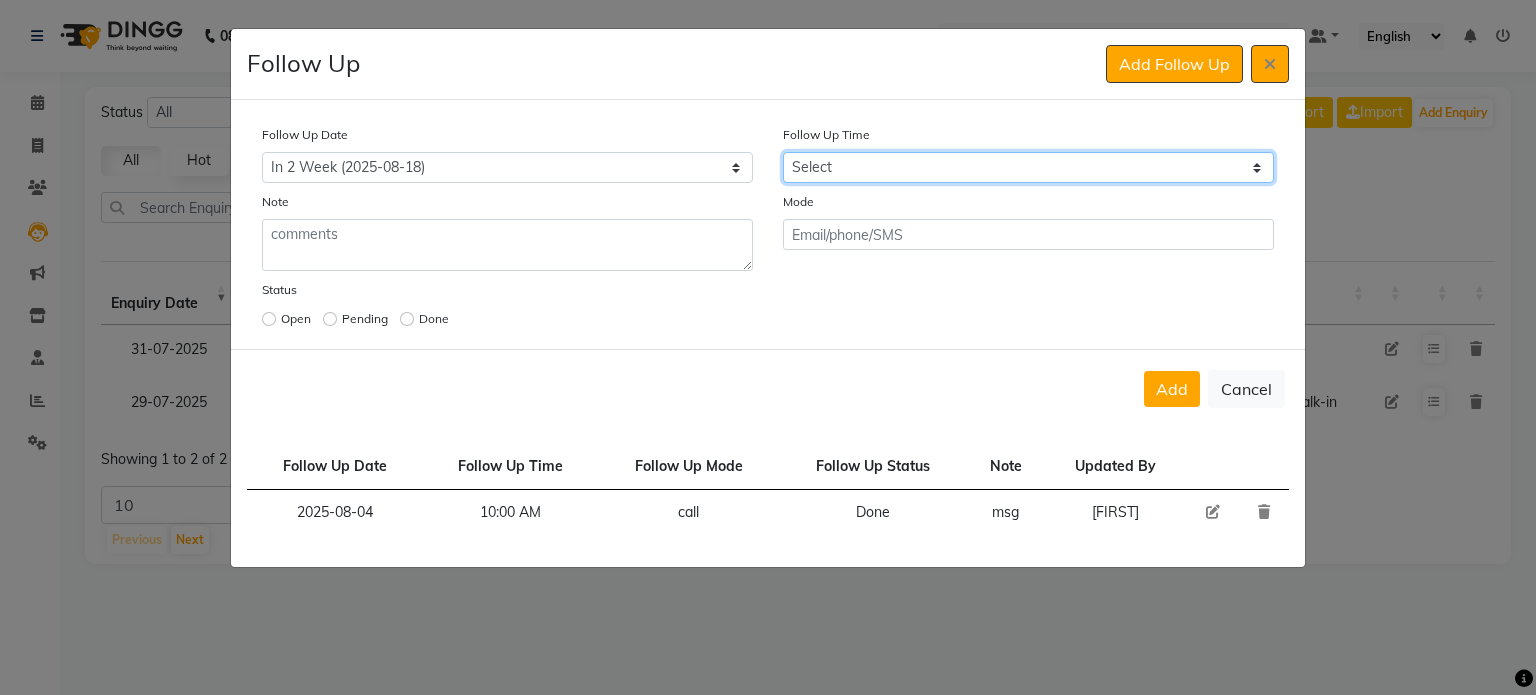 click on "Select 07:00 AM 07:15 AM 07:30 AM 07:45 AM 08:00 AM 08:15 AM 08:30 AM 08:45 AM 09:00 AM 09:15 AM 09:30 AM 09:45 AM 10:00 AM 10:15 AM 10:30 AM 10:45 AM 11:00 AM 11:15 AM 11:30 AM 11:45 AM 12:00 PM 12:15 PM 12:30 PM 12:45 PM 01:00 PM 01:15 PM 01:30 PM 01:45 PM 02:00 PM 02:15 PM 02:30 PM 02:45 PM 03:00 PM 03:15 PM 03:30 PM 03:45 PM 04:00 PM 04:15 PM 04:30 PM 04:45 PM 05:00 PM 05:15 PM 05:30 PM 05:45 PM 06:00 PM 06:15 PM 06:30 PM 06:45 PM 07:00 PM 07:15 PM 07:30 PM 07:45 PM 08:00 PM 08:15 PM 08:30 PM 08:45 PM 09:00 PM 09:15 PM 09:30 PM 09:45 PM 10:00 PM" at bounding box center [1028, 167] 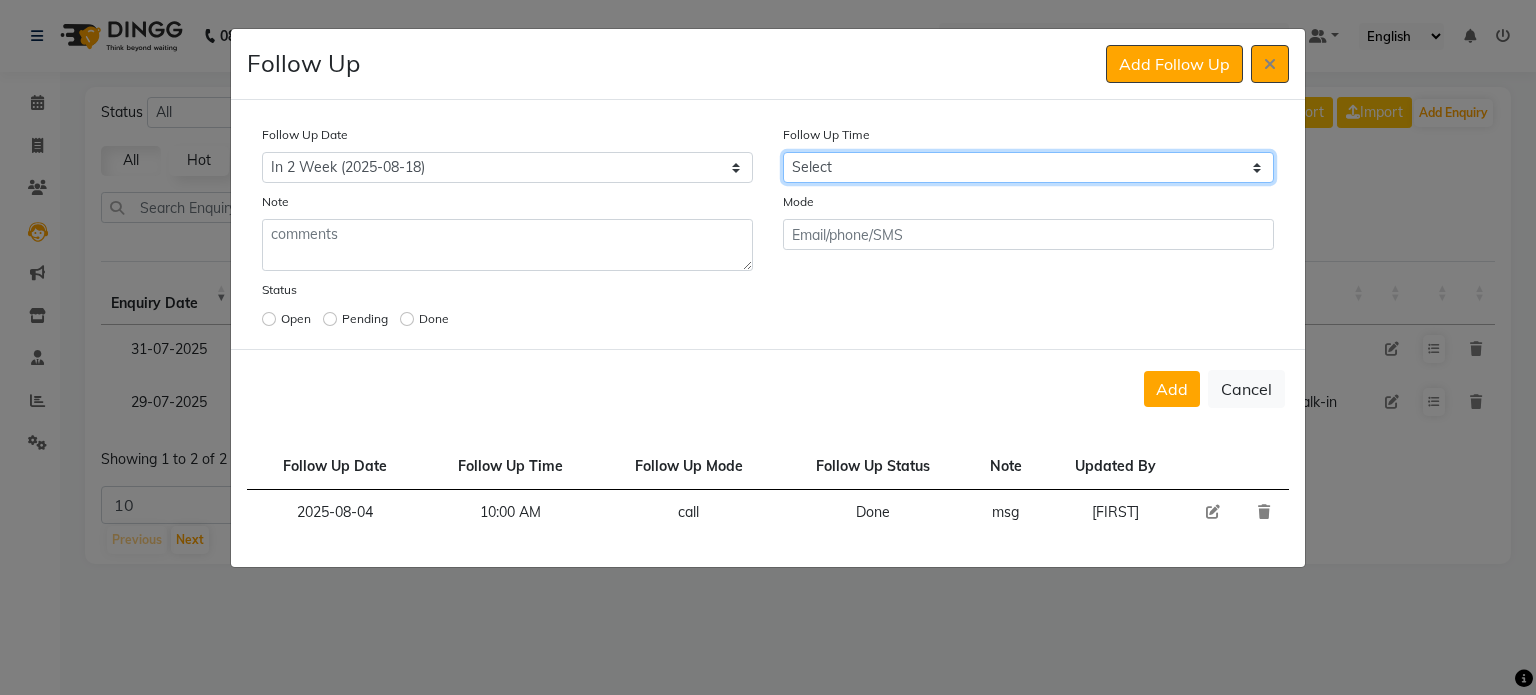 select on "600" 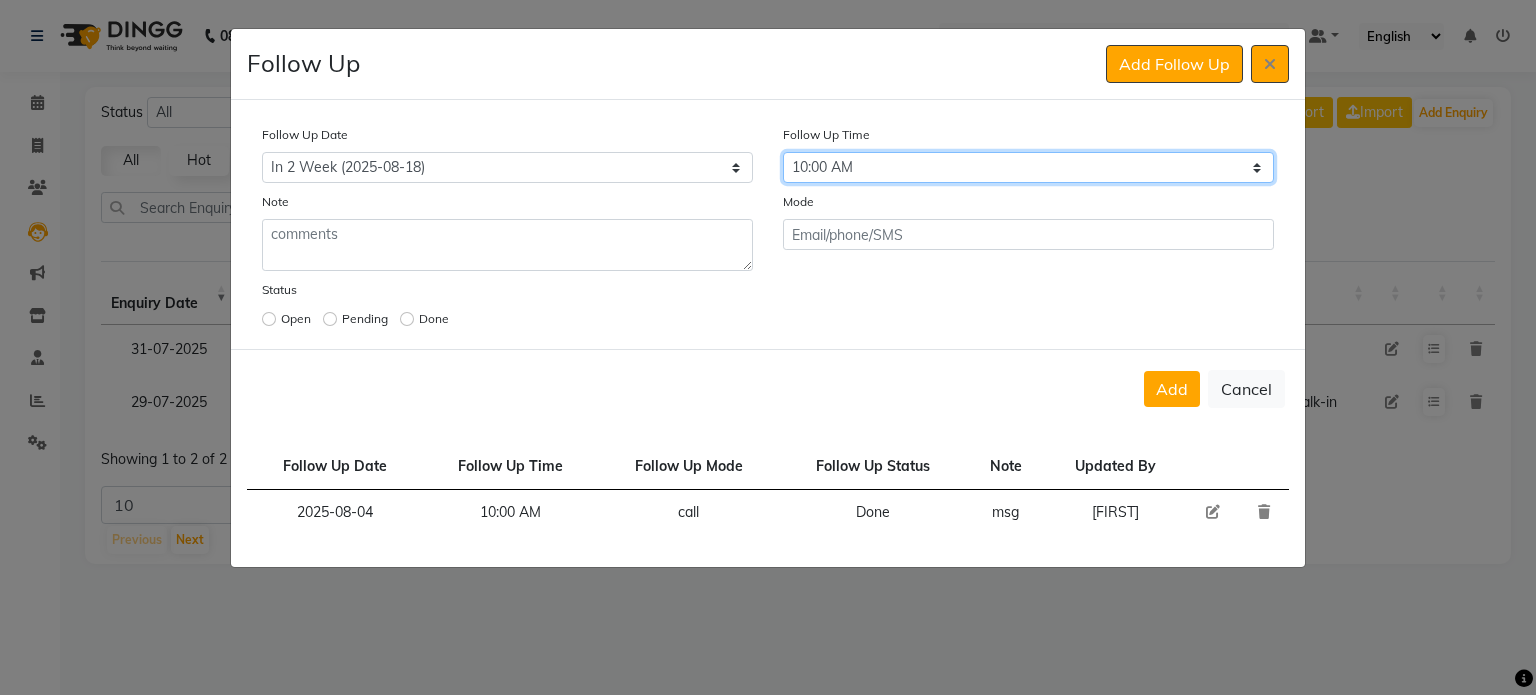 click on "Select 07:00 AM 07:15 AM 07:30 AM 07:45 AM 08:00 AM 08:15 AM 08:30 AM 08:45 AM 09:00 AM 09:15 AM 09:30 AM 09:45 AM 10:00 AM 10:15 AM 10:30 AM 10:45 AM 11:00 AM 11:15 AM 11:30 AM 11:45 AM 12:00 PM 12:15 PM 12:30 PM 12:45 PM 01:00 PM 01:15 PM 01:30 PM 01:45 PM 02:00 PM 02:15 PM 02:30 PM 02:45 PM 03:00 PM 03:15 PM 03:30 PM 03:45 PM 04:00 PM 04:15 PM 04:30 PM 04:45 PM 05:00 PM 05:15 PM 05:30 PM 05:45 PM 06:00 PM 06:15 PM 06:30 PM 06:45 PM 07:00 PM 07:15 PM 07:30 PM 07:45 PM 08:00 PM 08:15 PM 08:30 PM 08:45 PM 09:00 PM 09:15 PM 09:30 PM 09:45 PM 10:00 PM" at bounding box center [1028, 167] 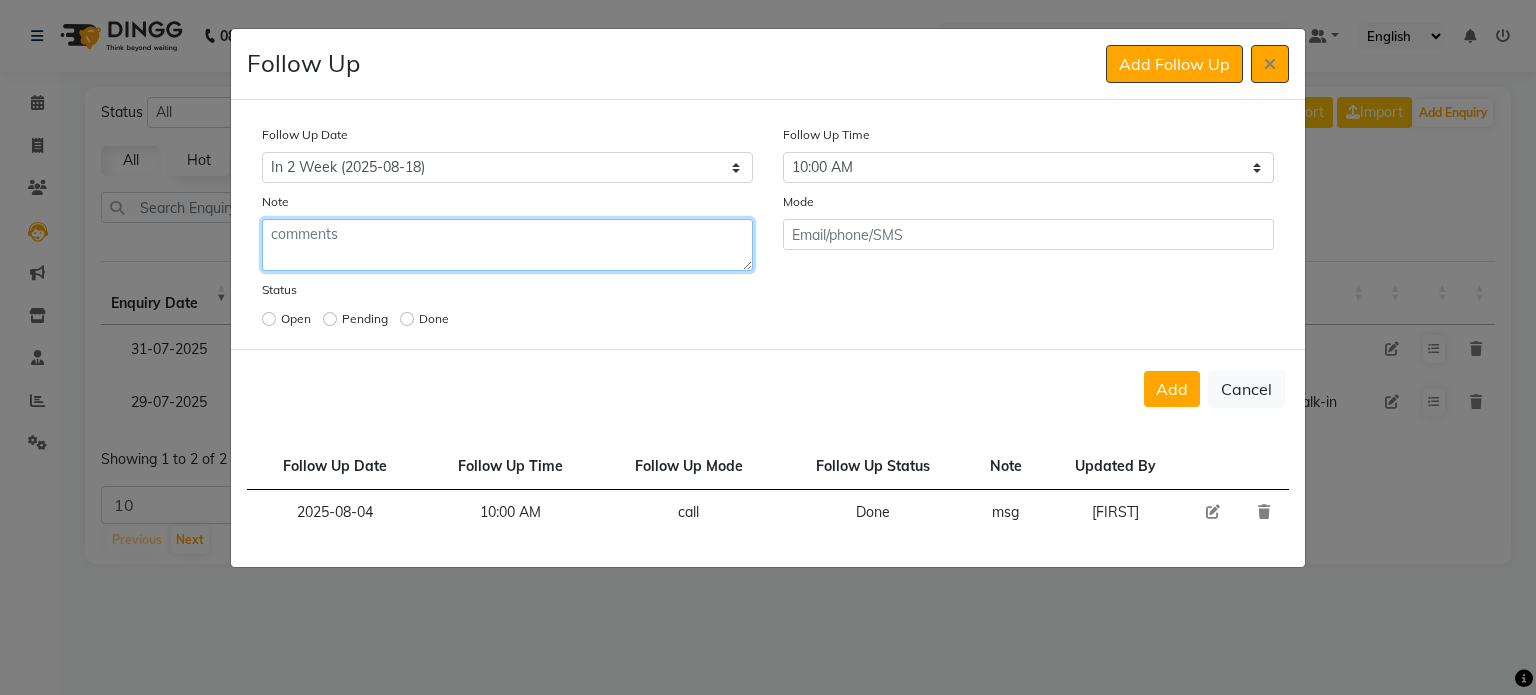 click 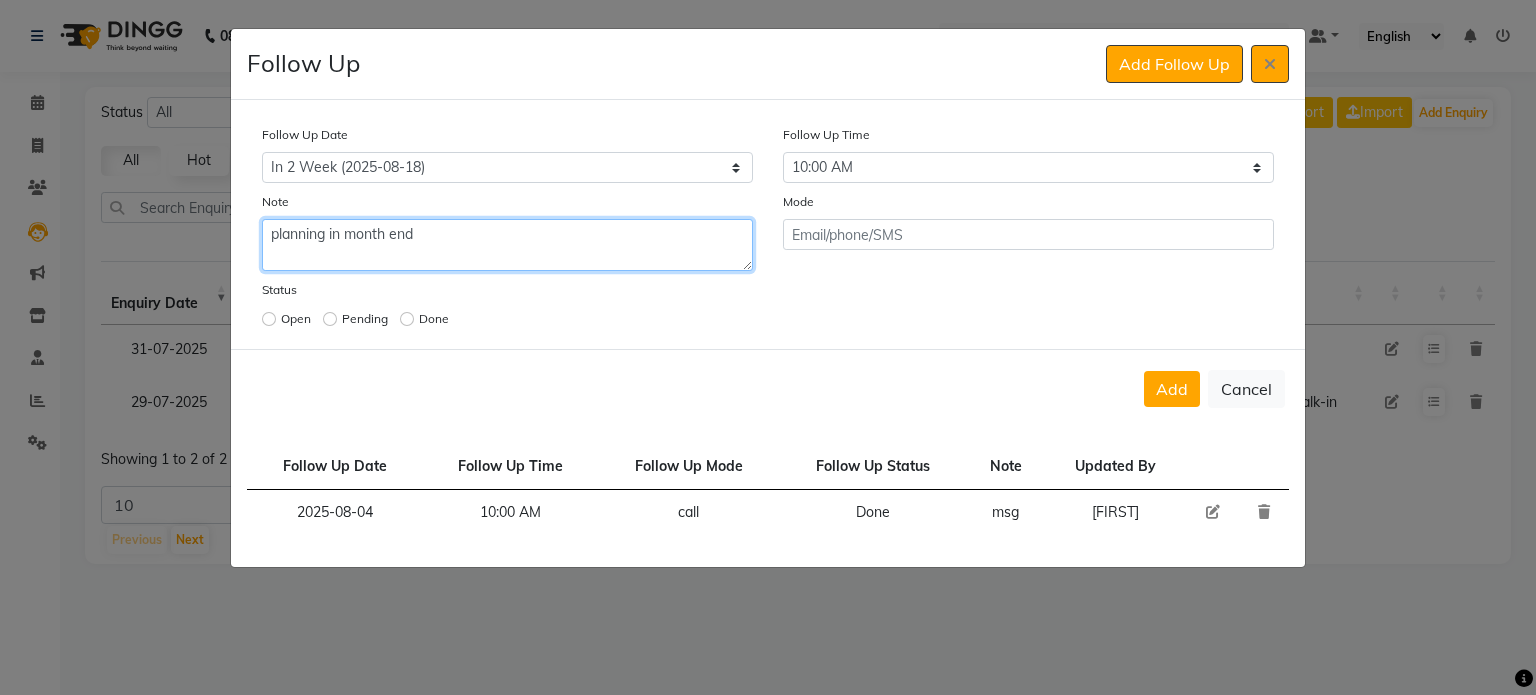 type on "planning in month end" 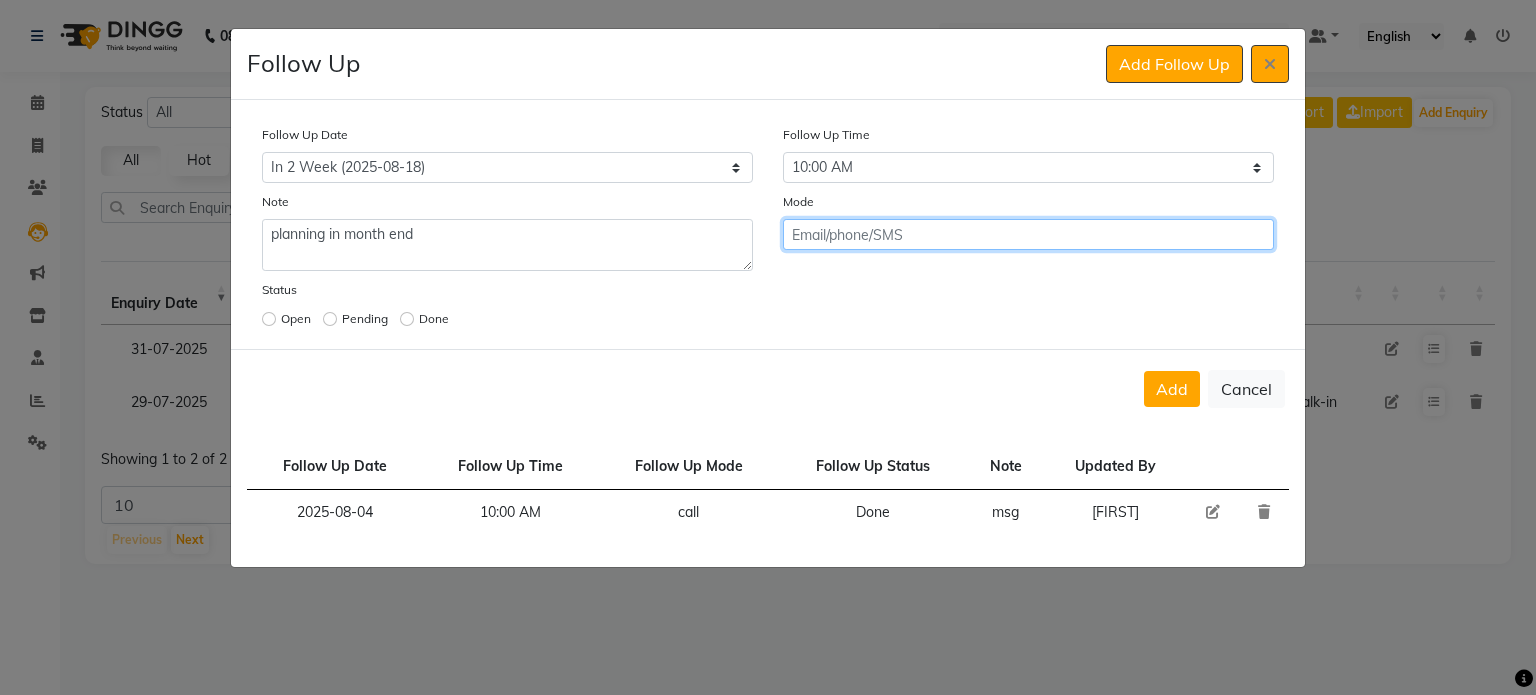 click 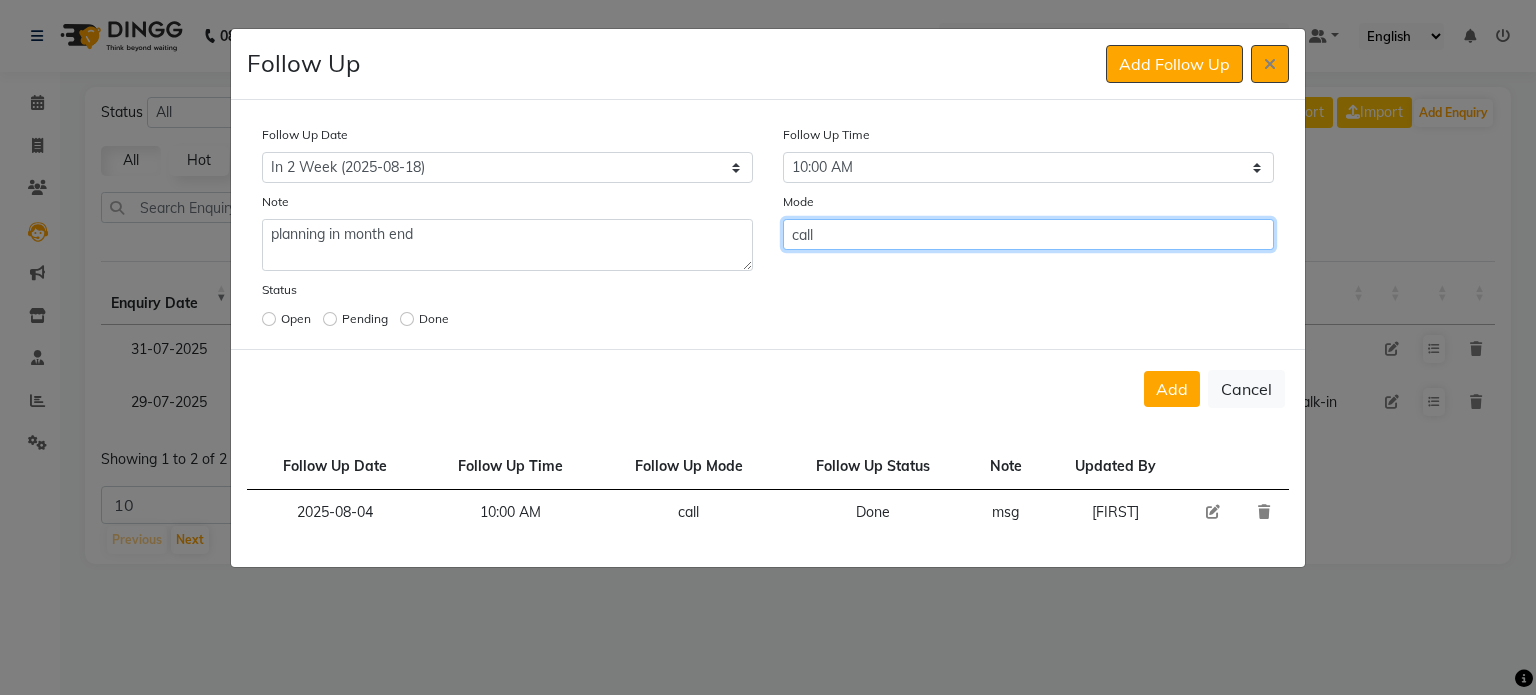 type on "call" 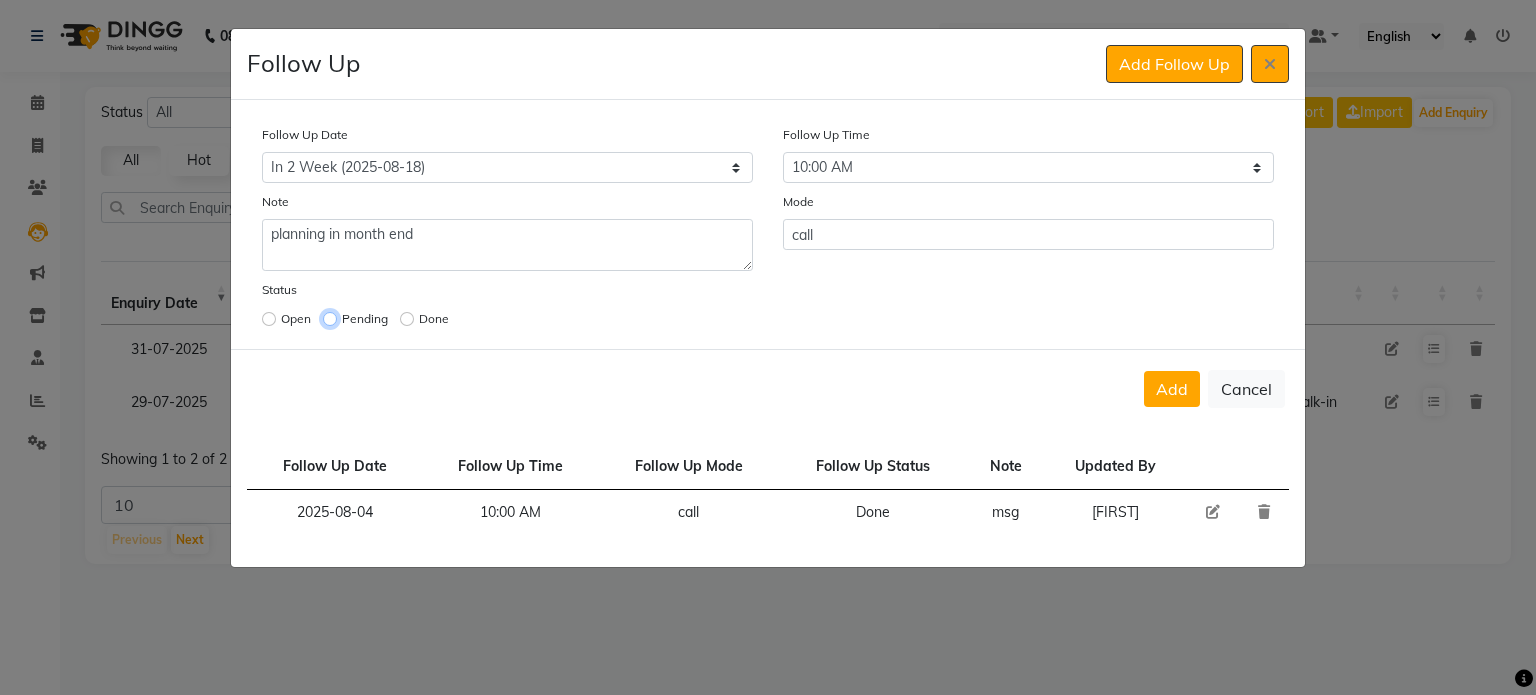 click at bounding box center [330, 319] 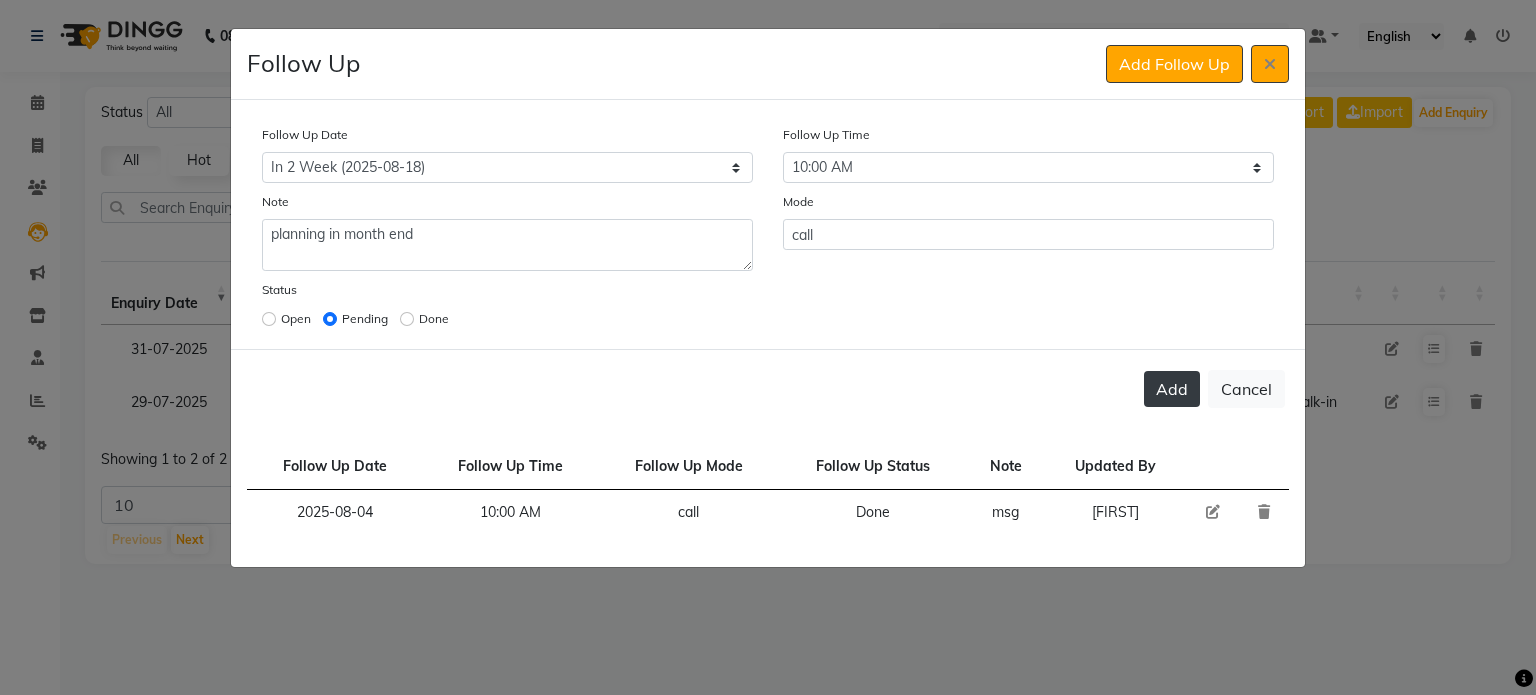click on "Add" 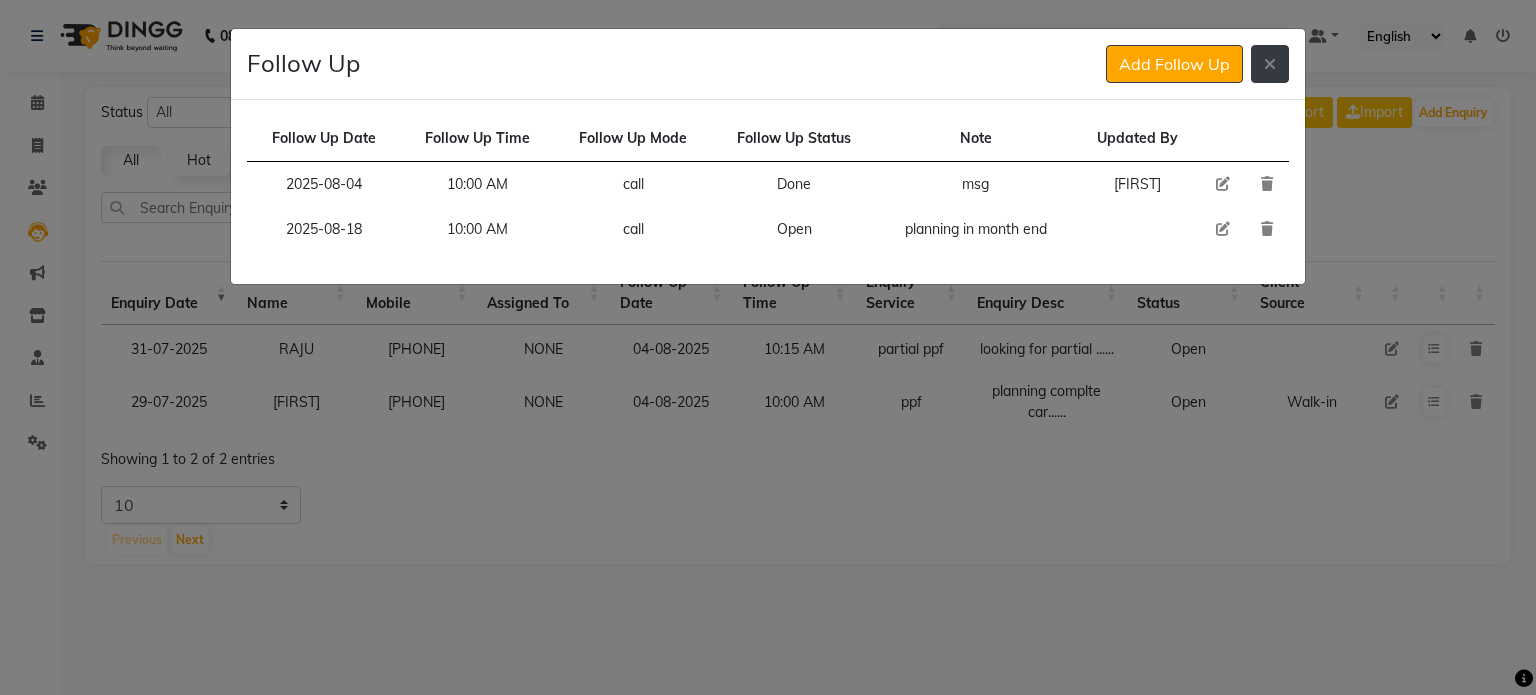 click 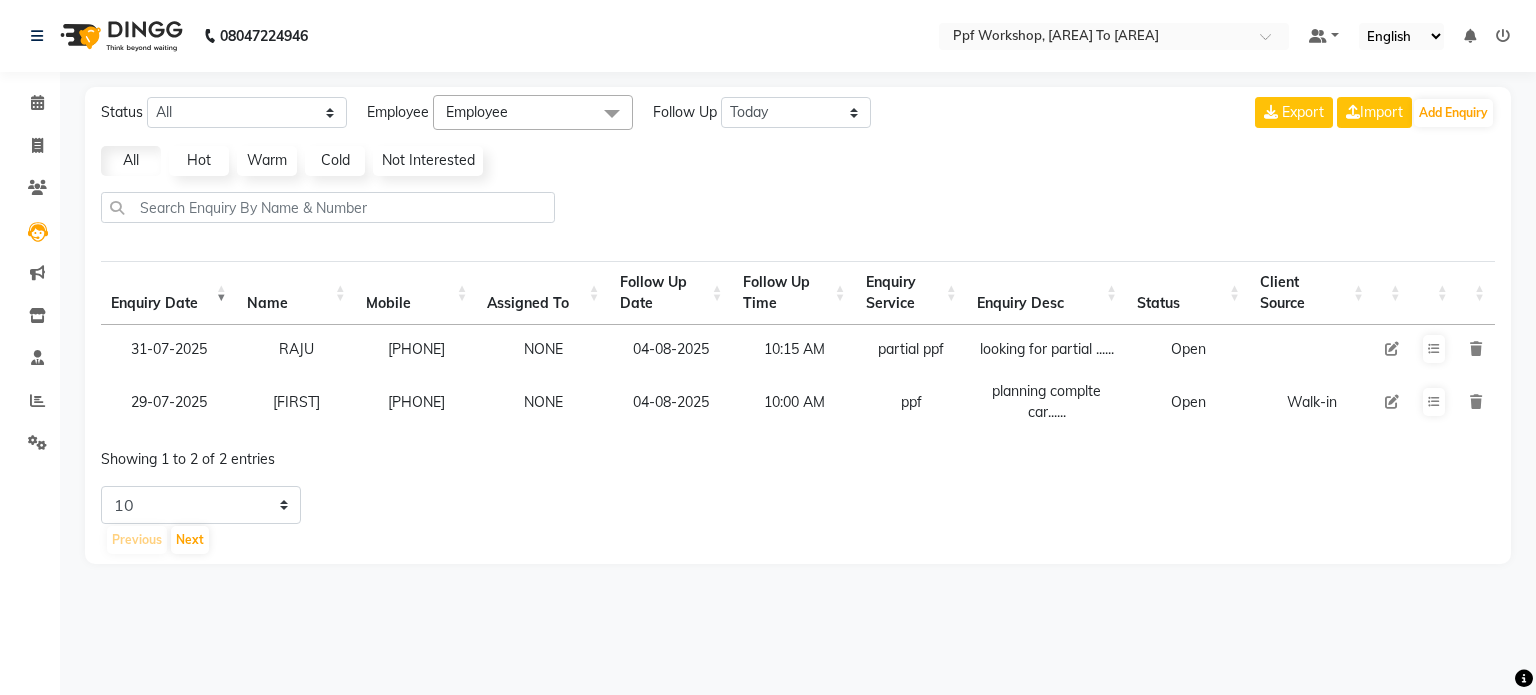 click on "Employee" 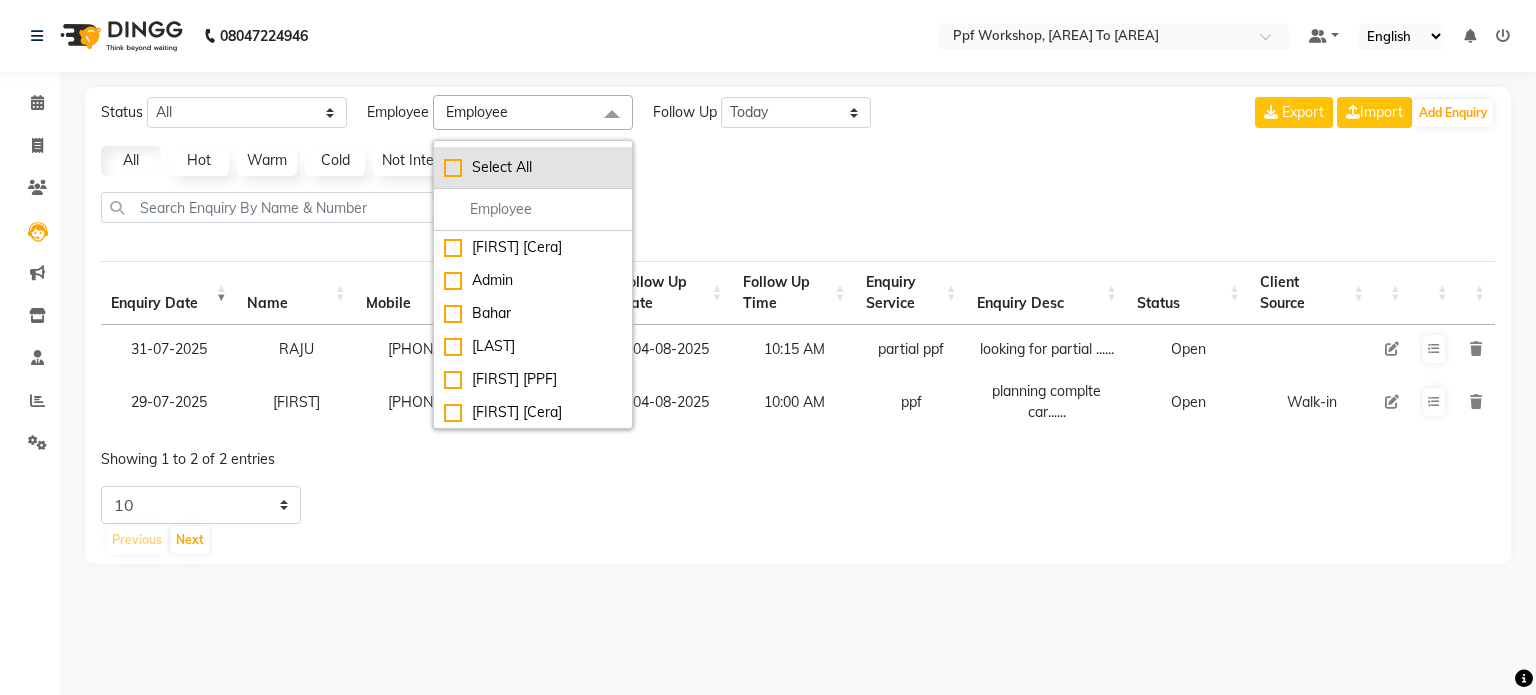 click on "Select All" 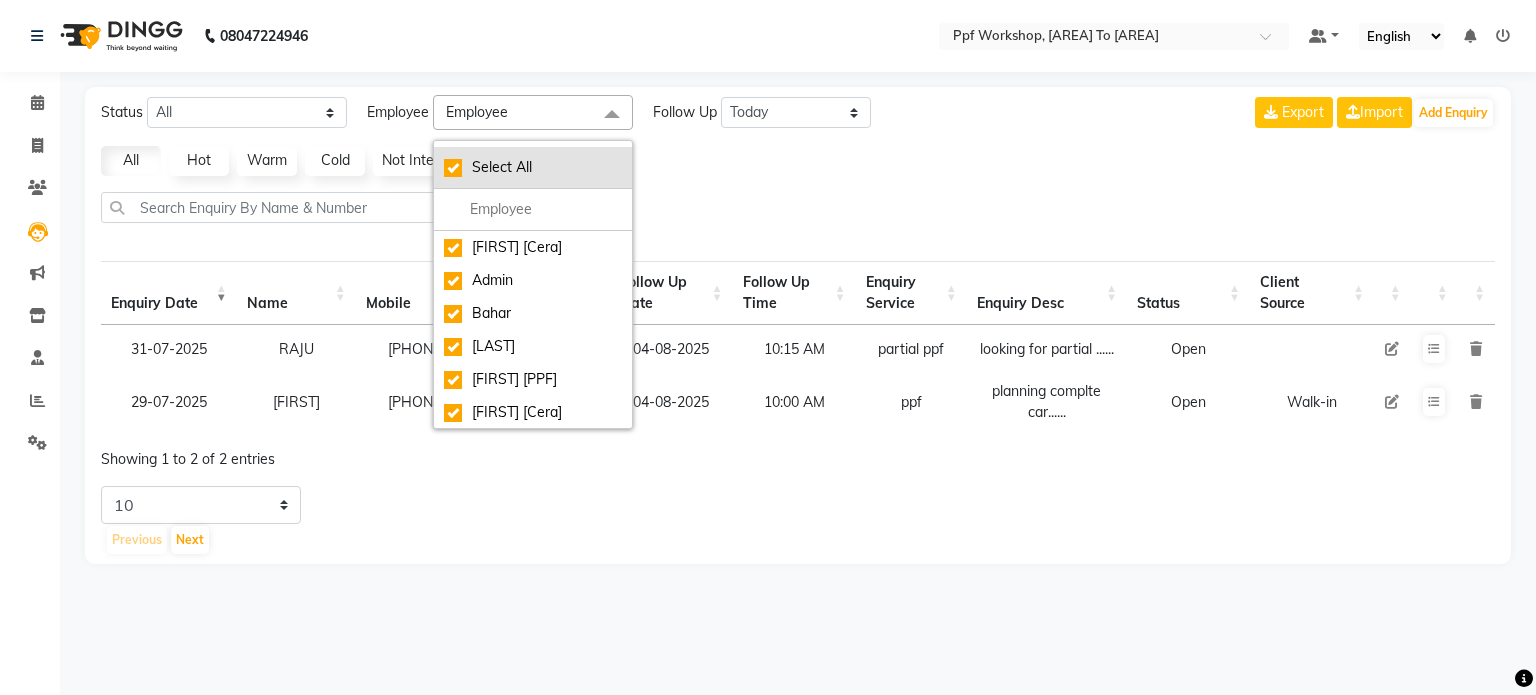 checkbox on "true" 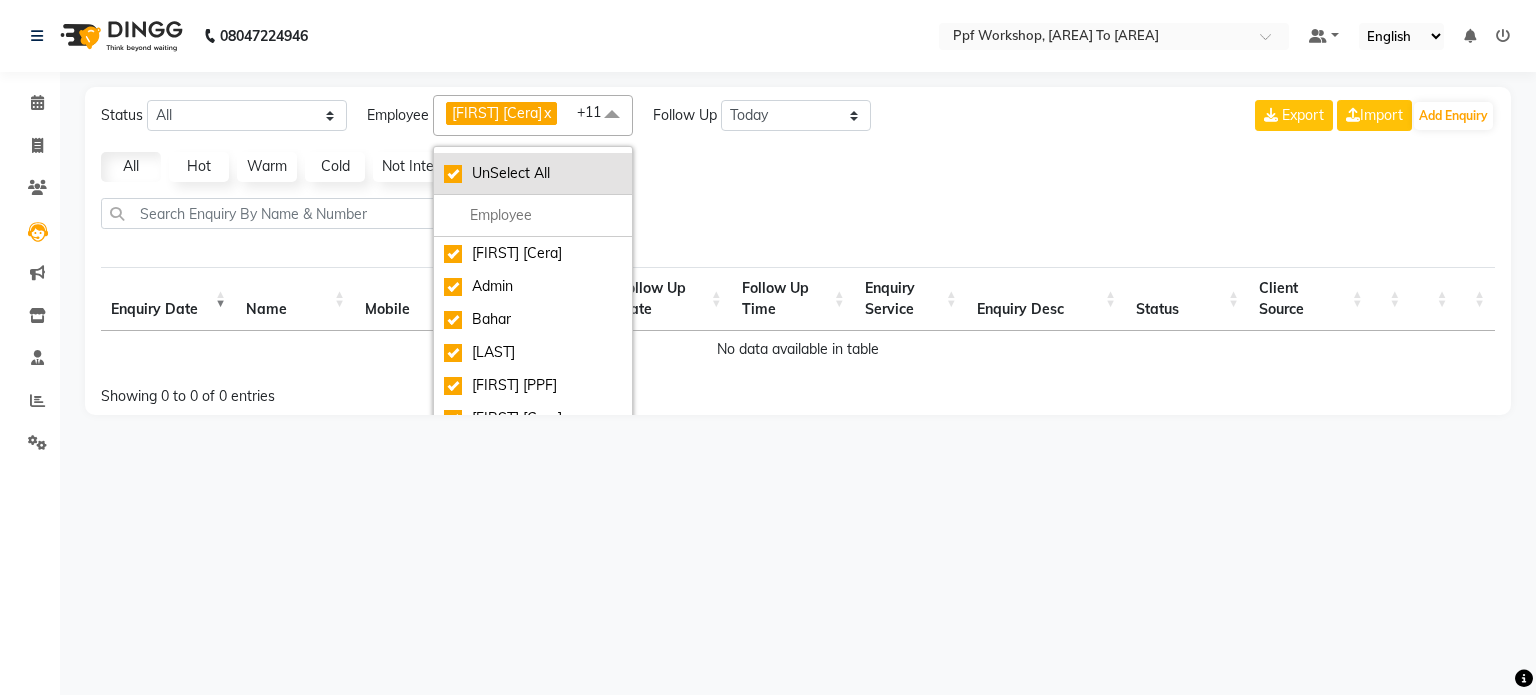 click on "UnSelect All" 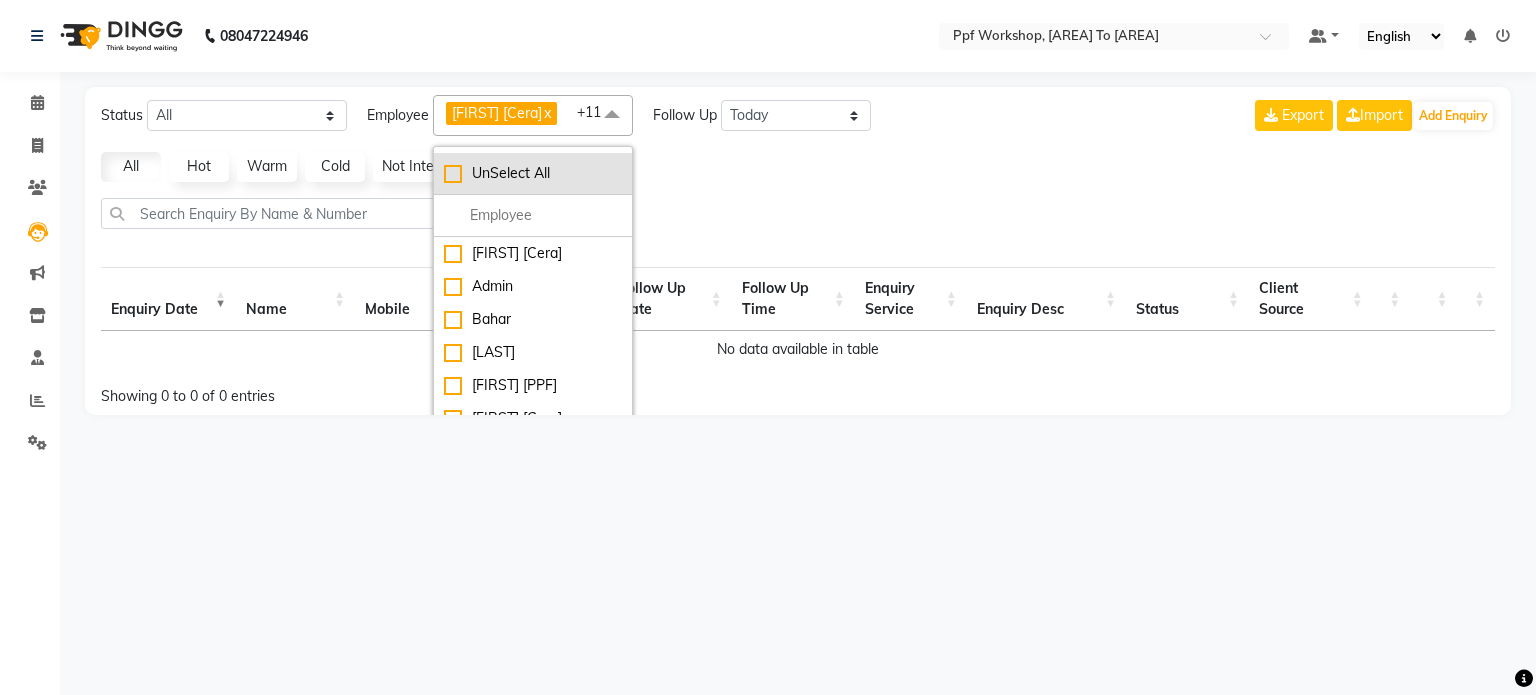 checkbox on "false" 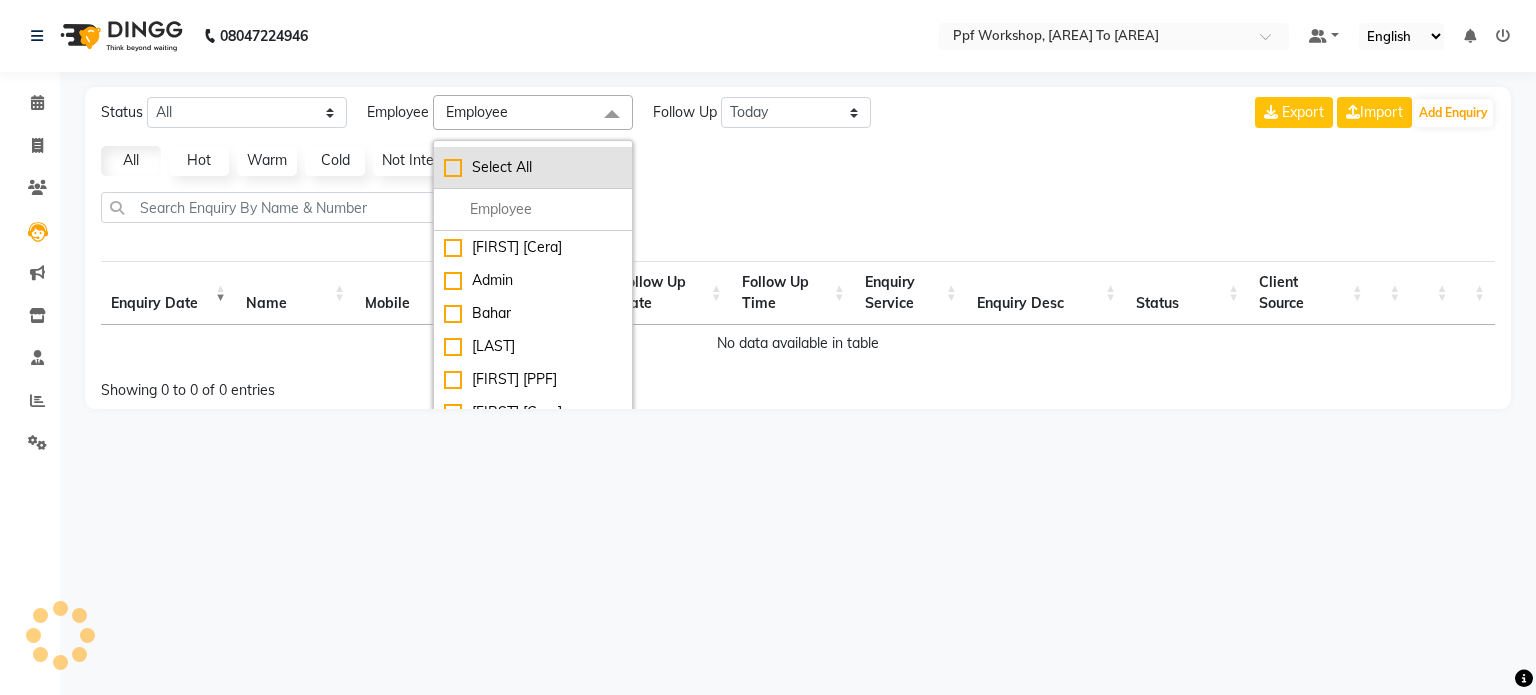 select on "10" 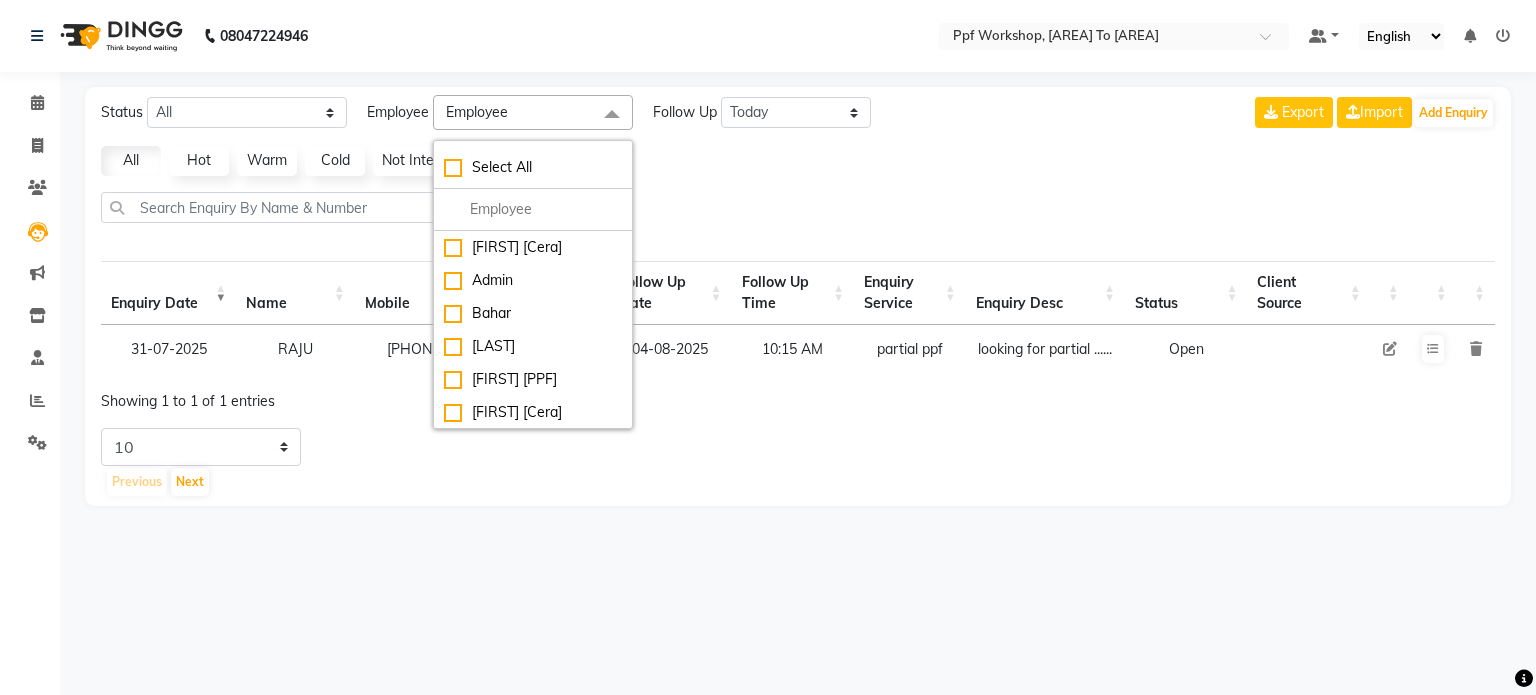 click on "5 10 20 50 Previous Next" 